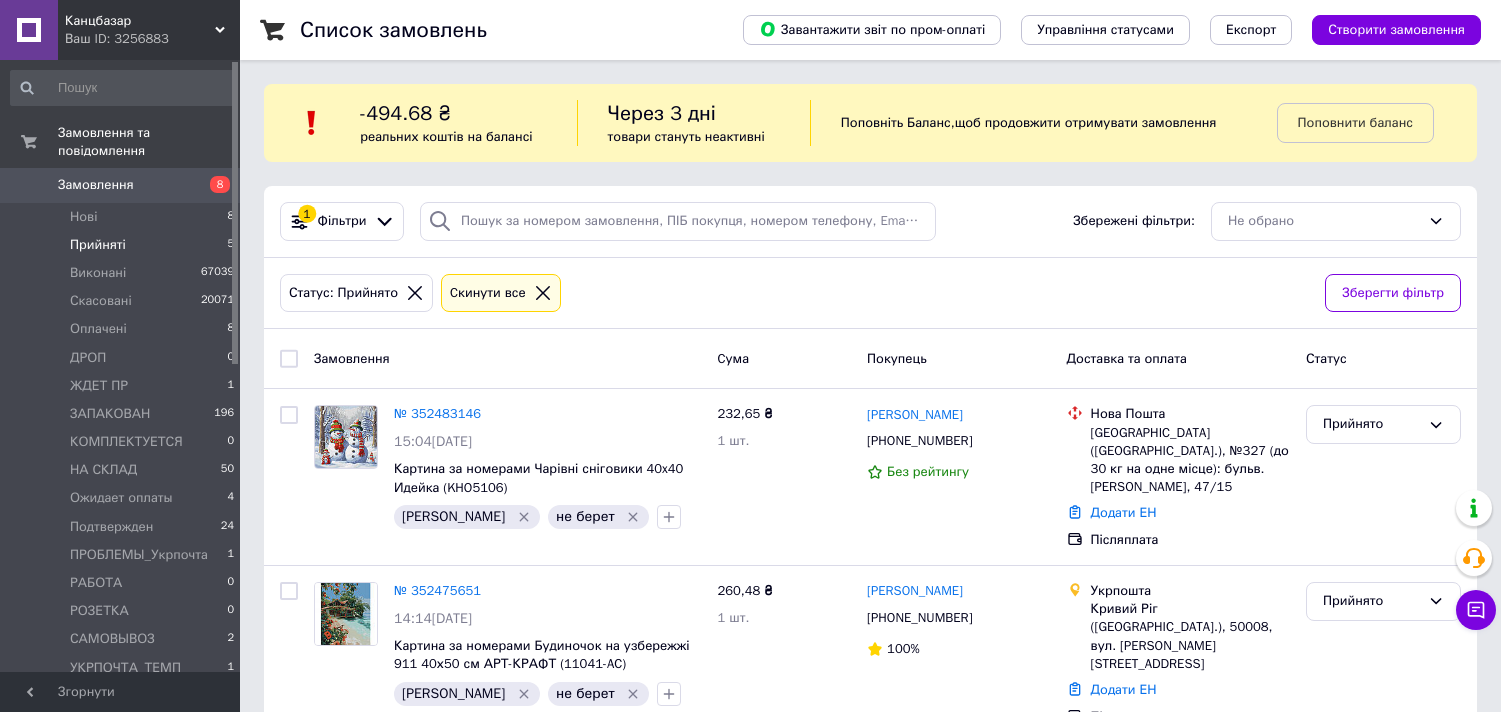 scroll, scrollTop: 0, scrollLeft: 0, axis: both 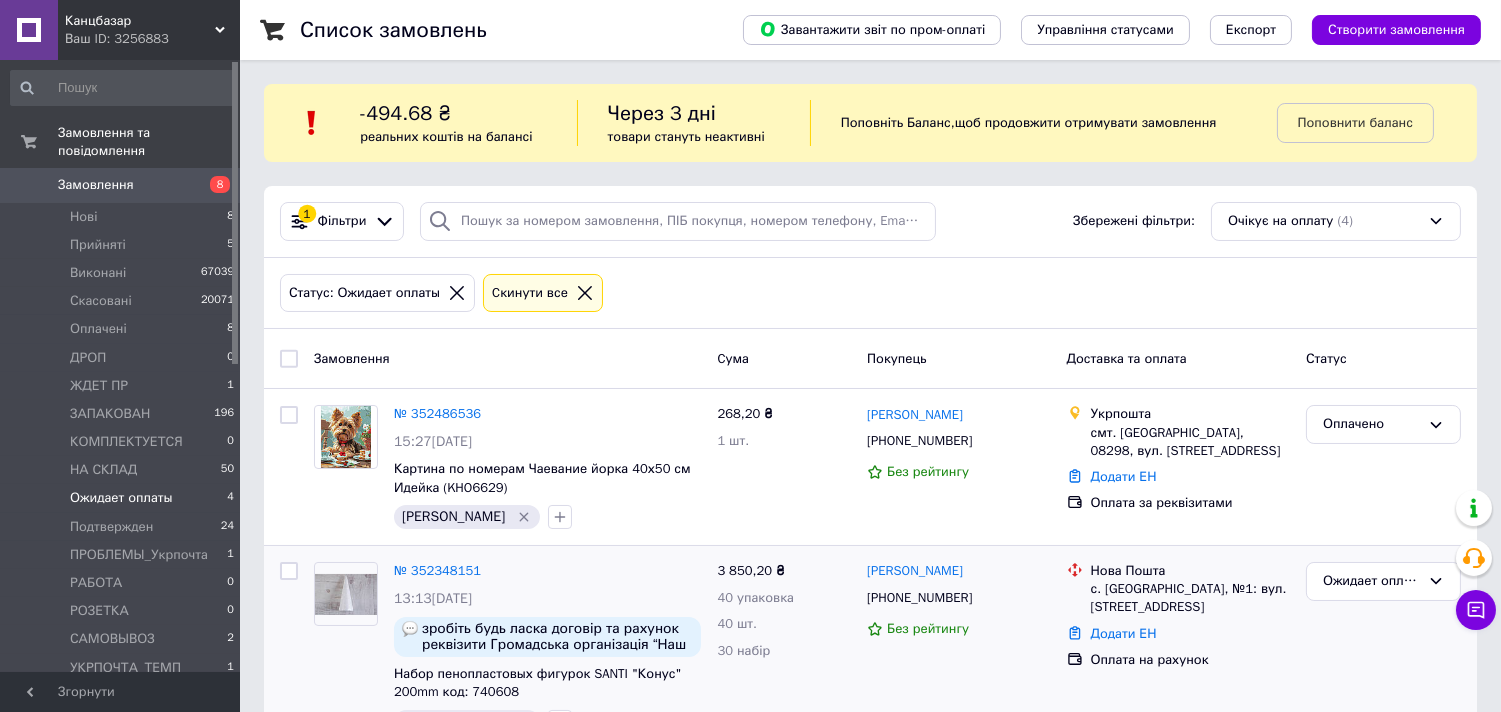 click 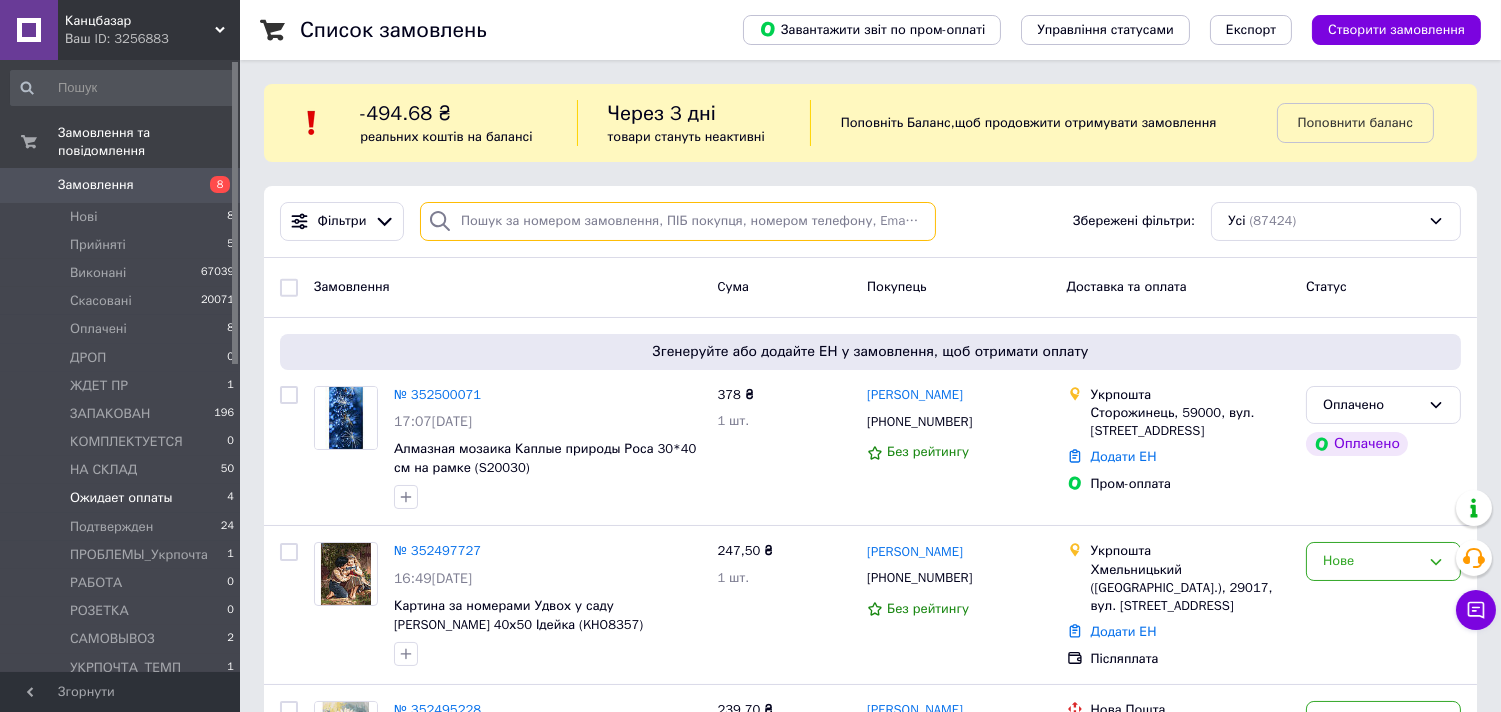 click at bounding box center [678, 221] 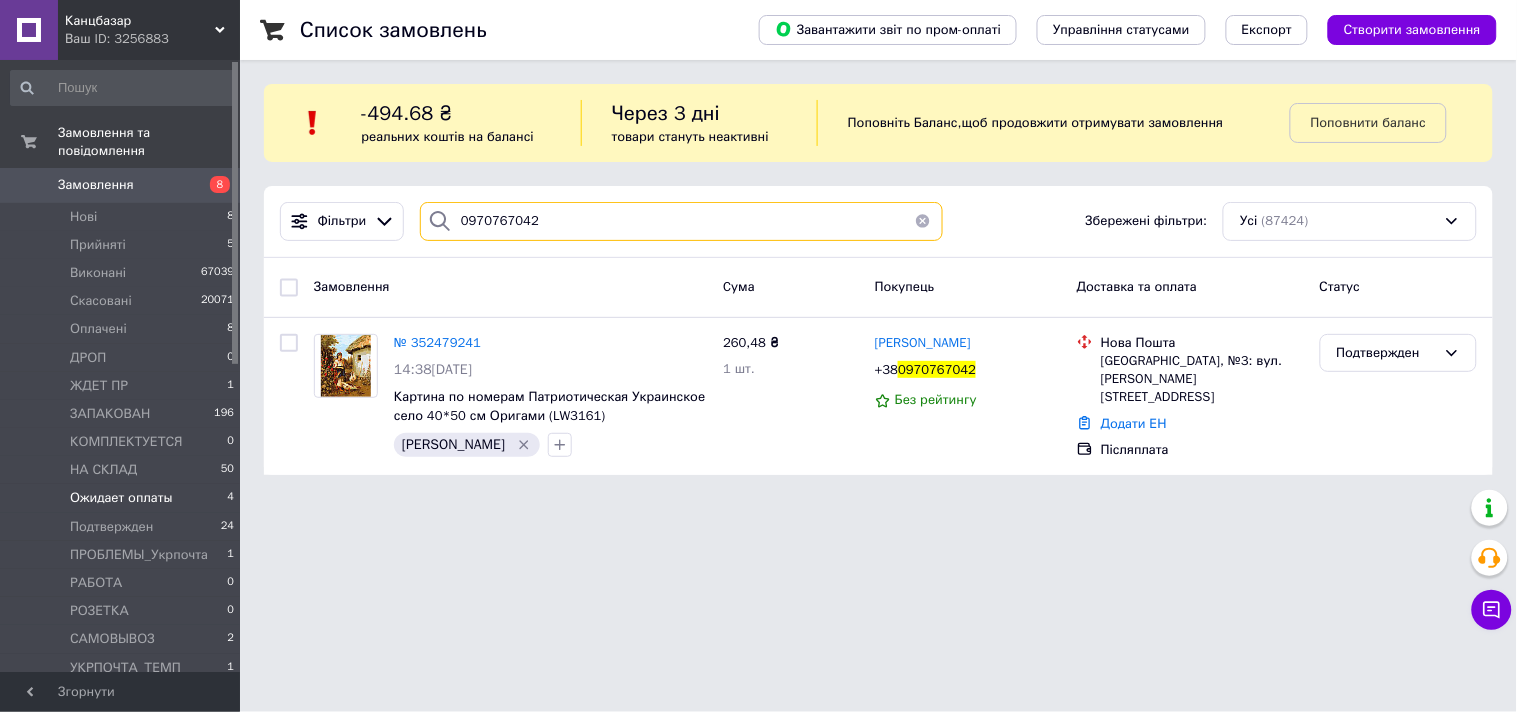 type on "0970767042" 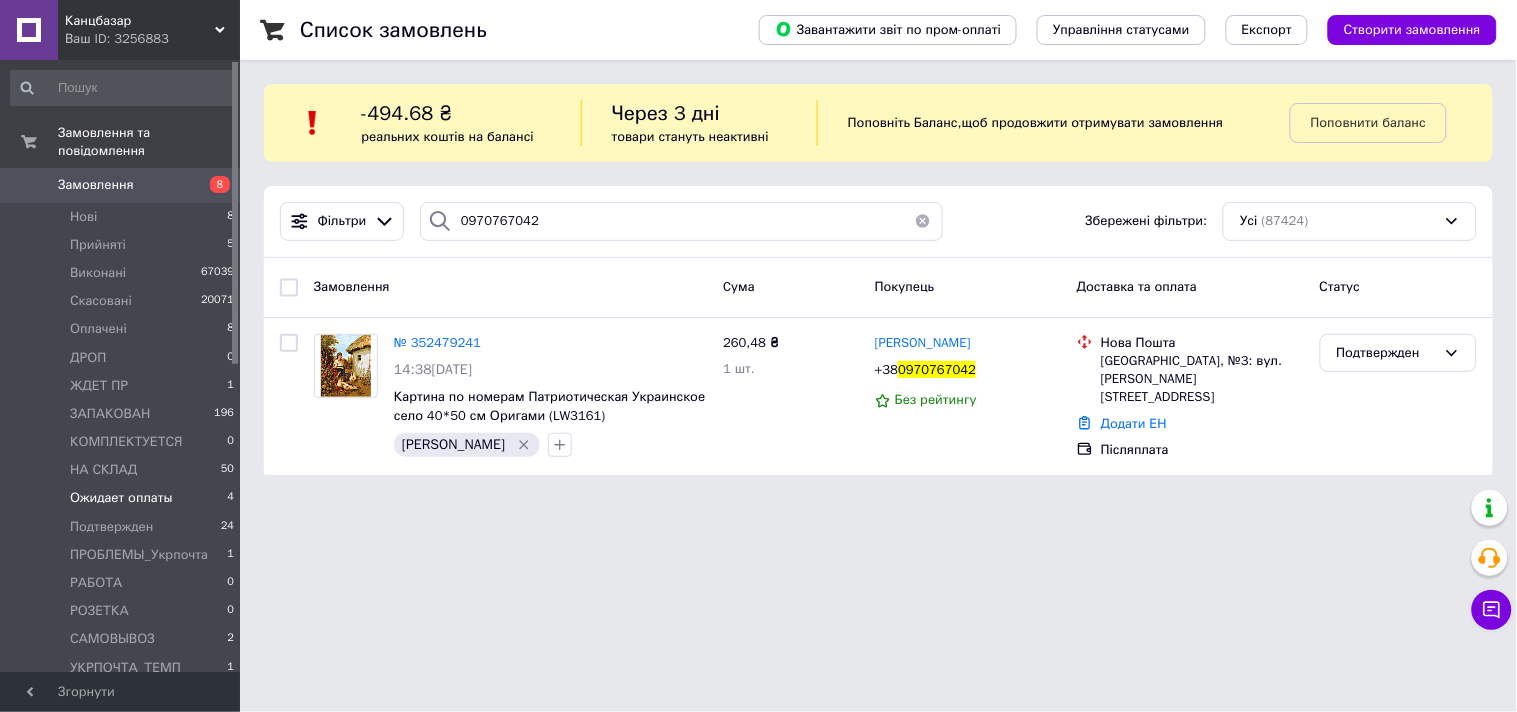 click at bounding box center (923, 221) 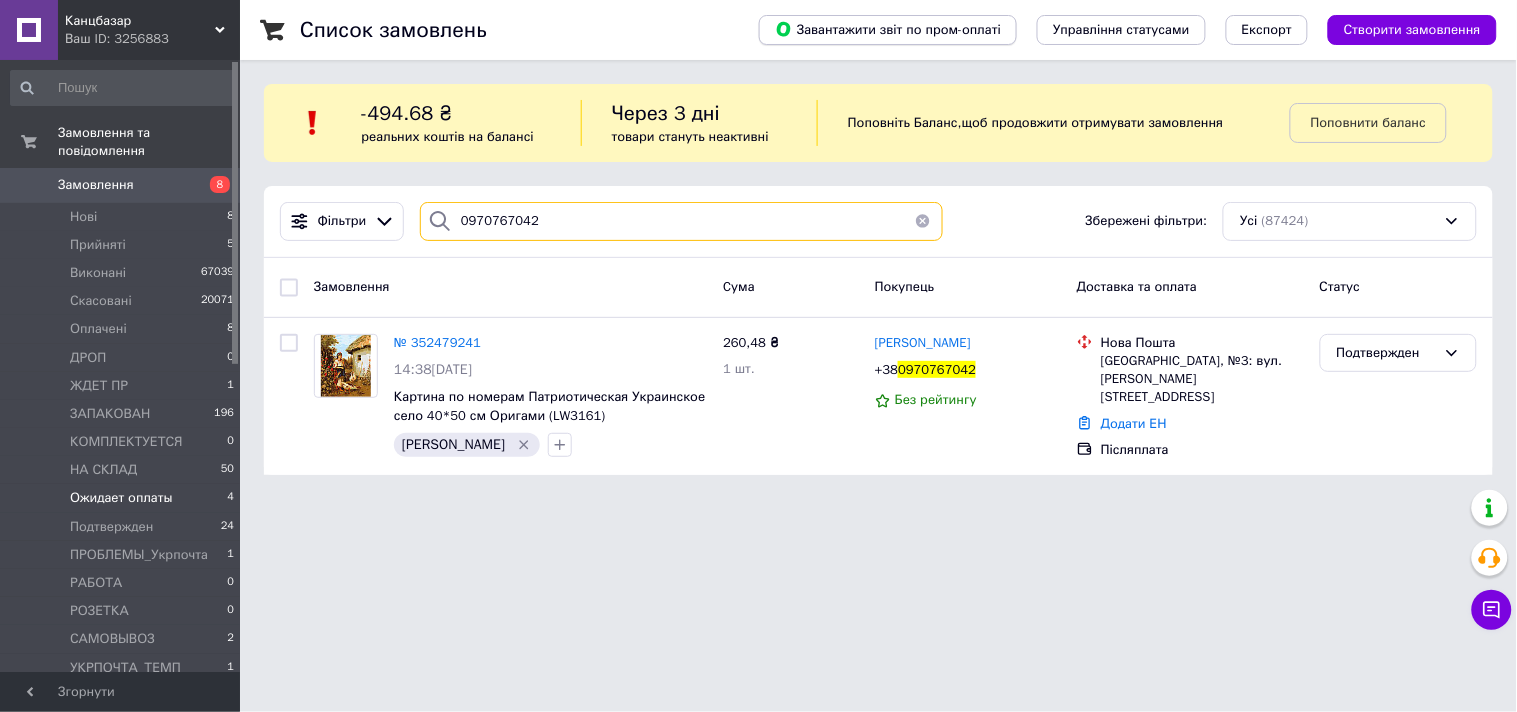 type 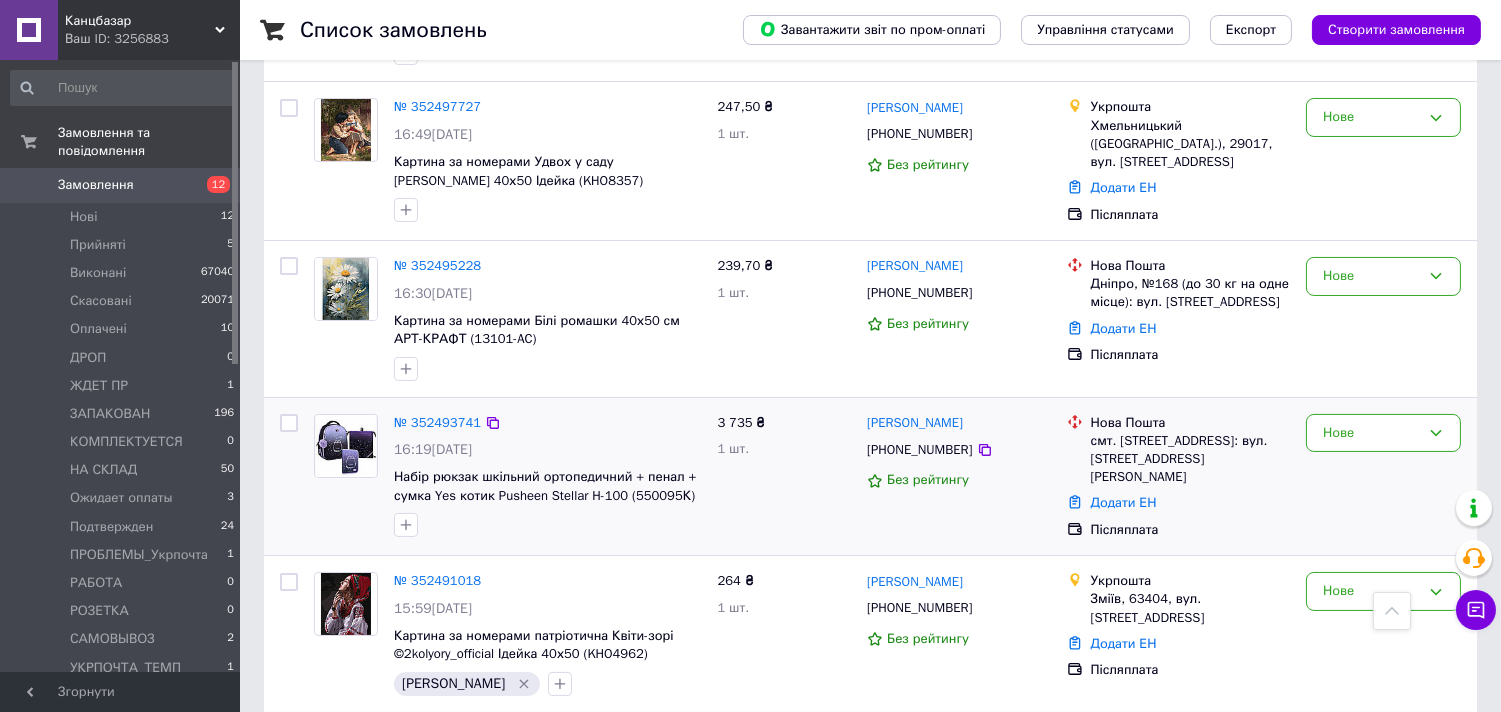 scroll, scrollTop: 666, scrollLeft: 0, axis: vertical 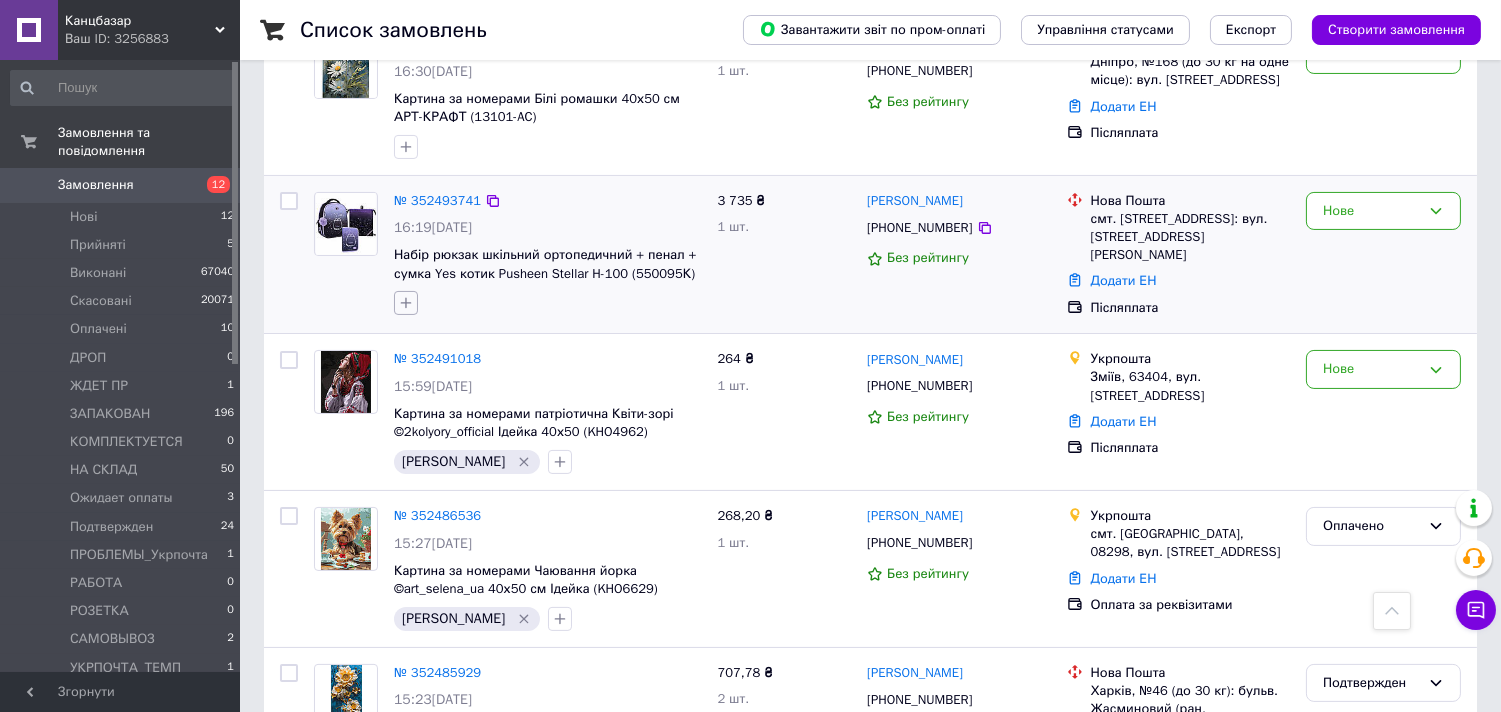 click 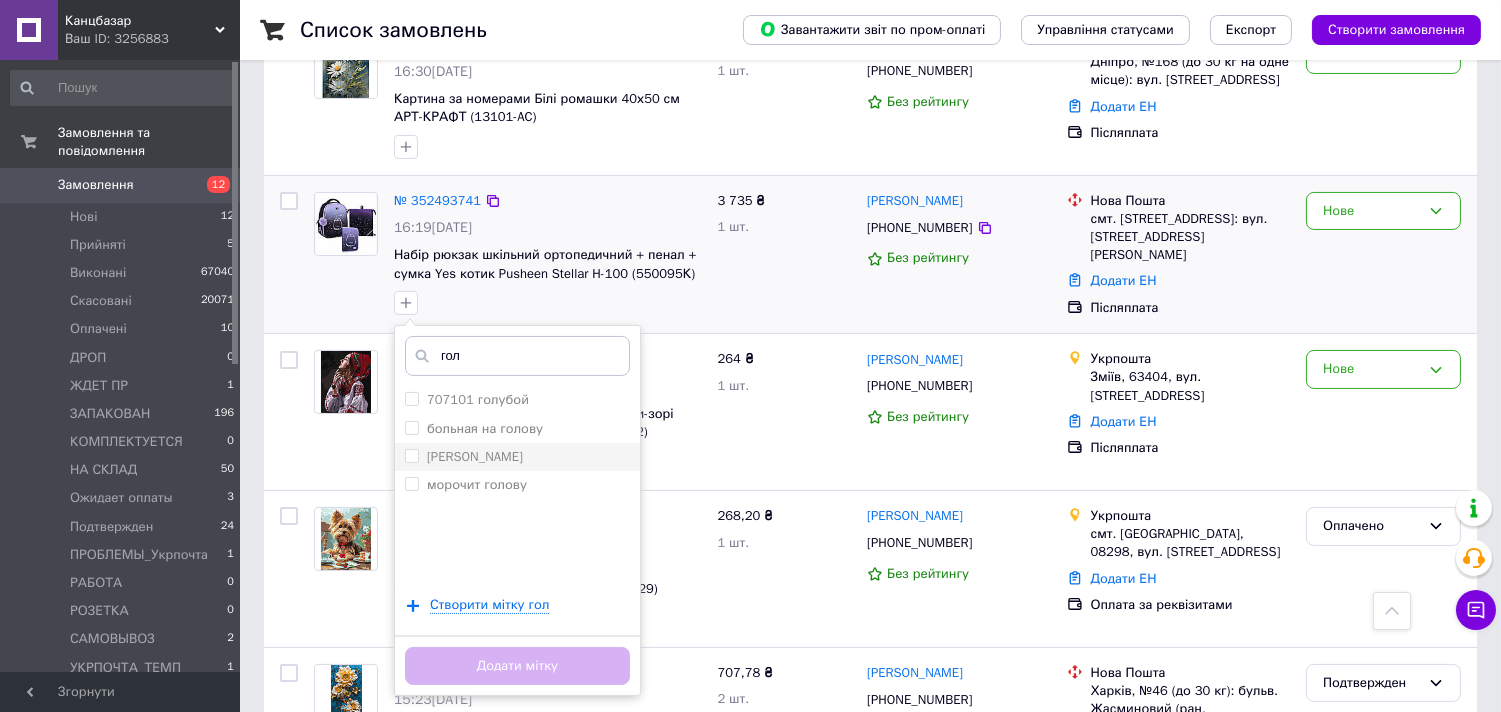 type on "гол" 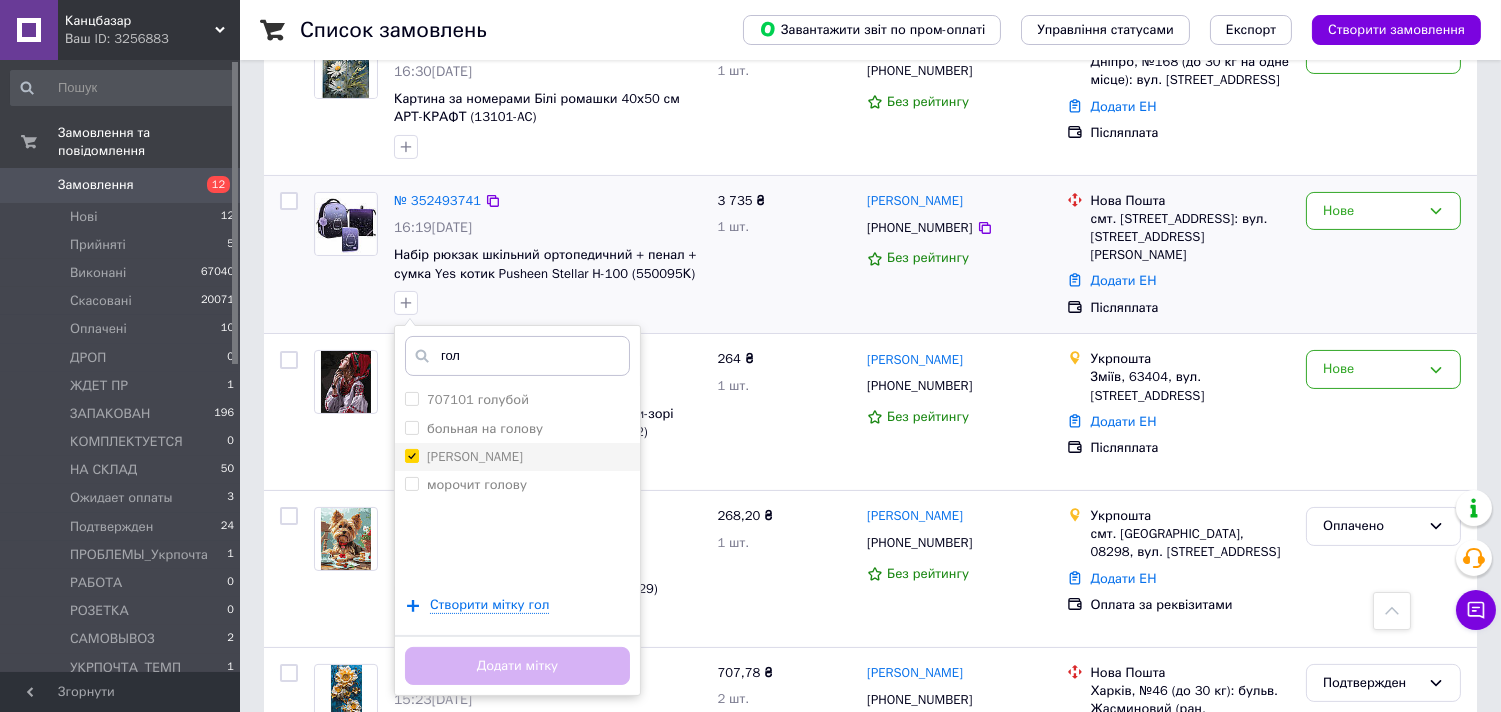 click on "[PERSON_NAME]" at bounding box center (411, 455) 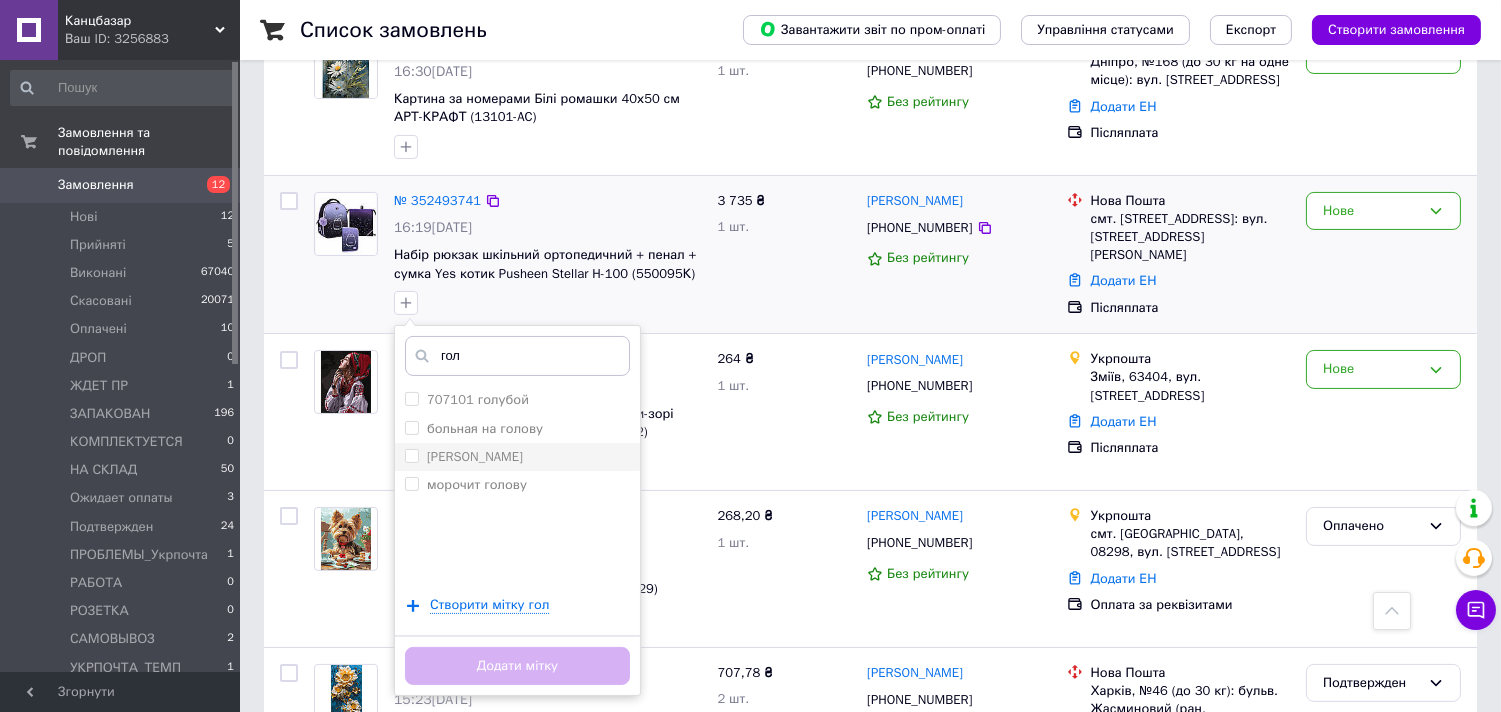 checkbox on "false" 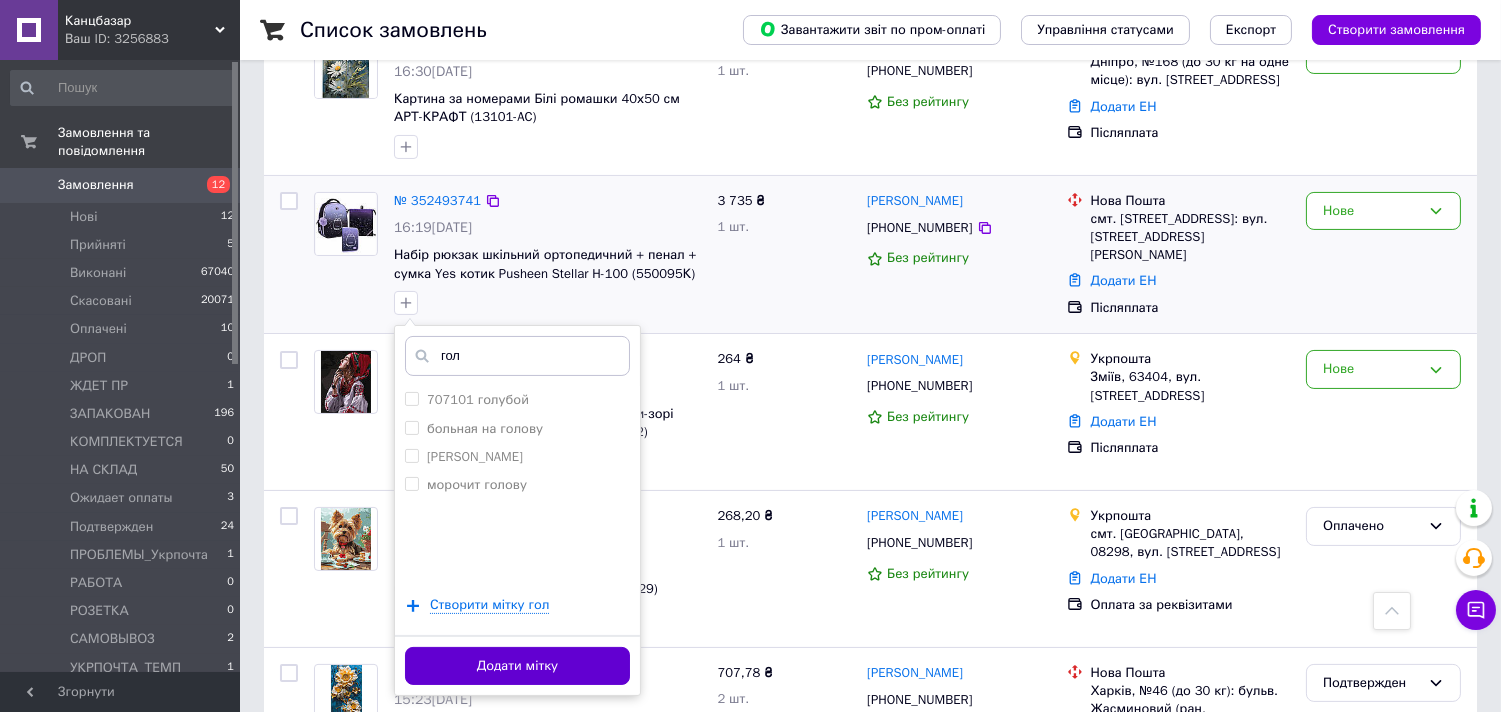 click on "Додати мітку" at bounding box center [517, 666] 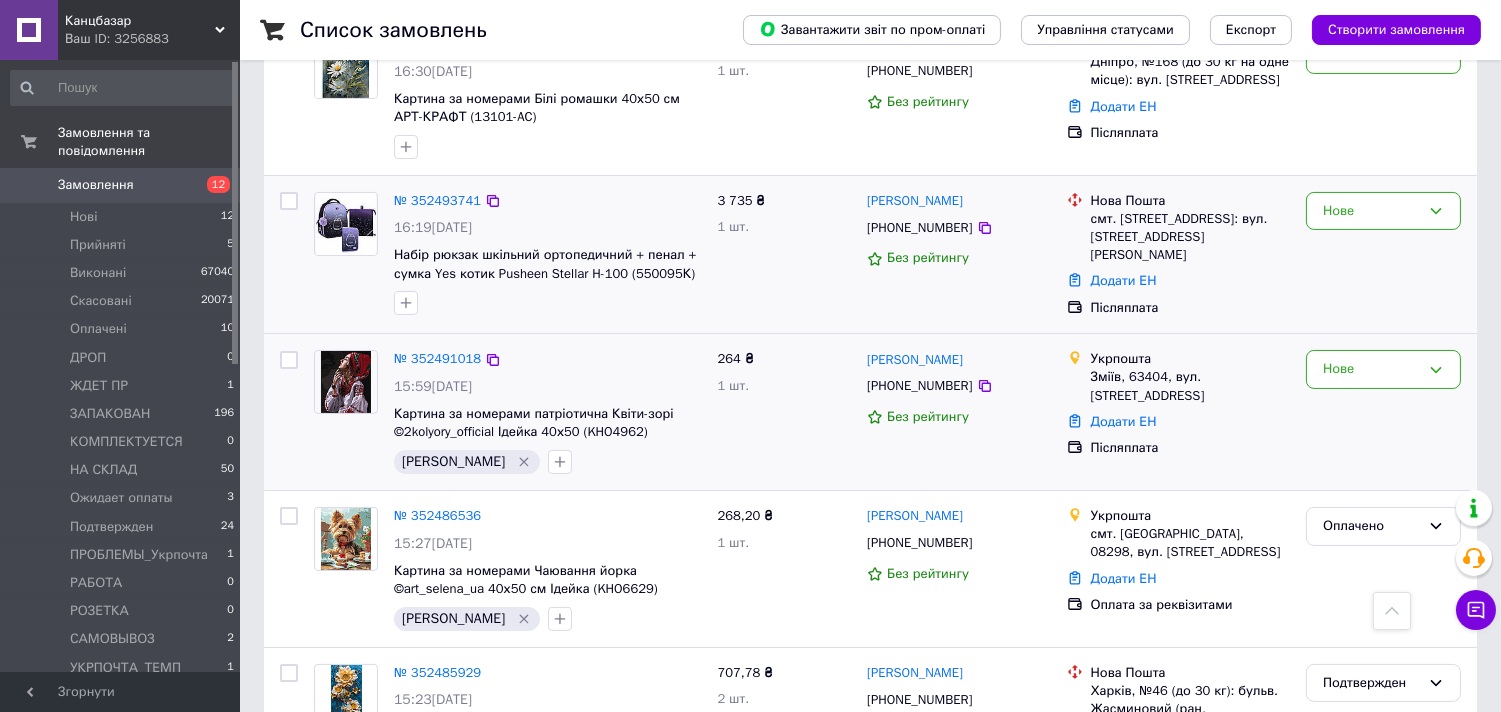 click on "[PERSON_NAME]" at bounding box center [453, 462] 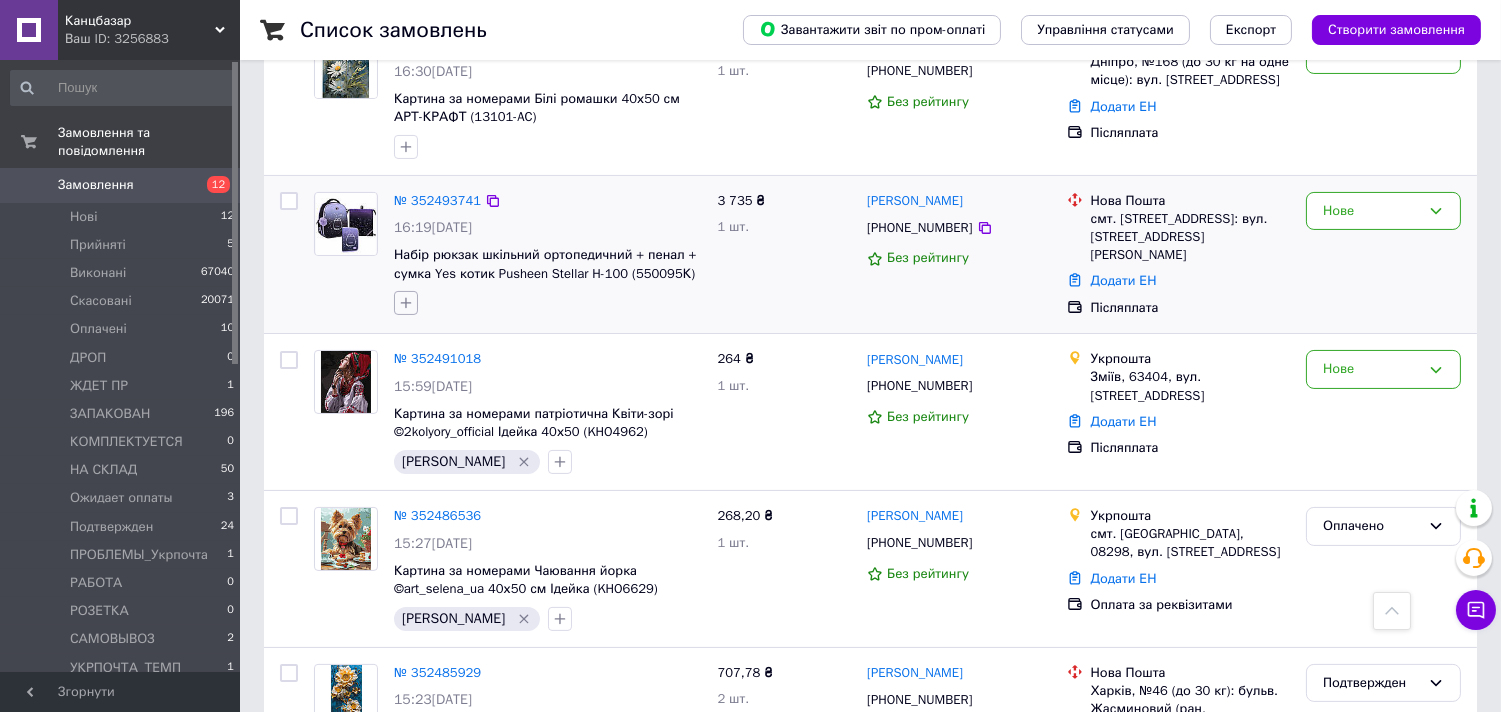 click 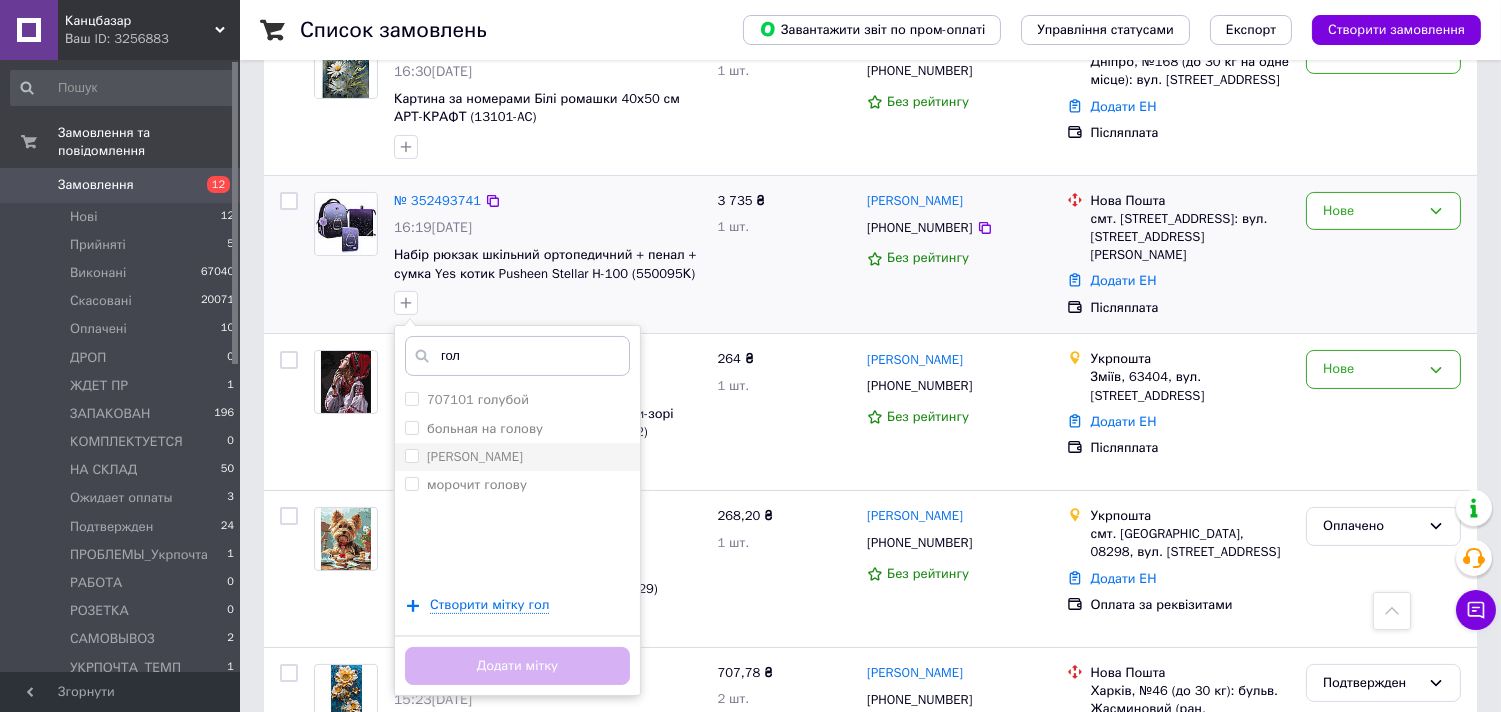 type on "гол" 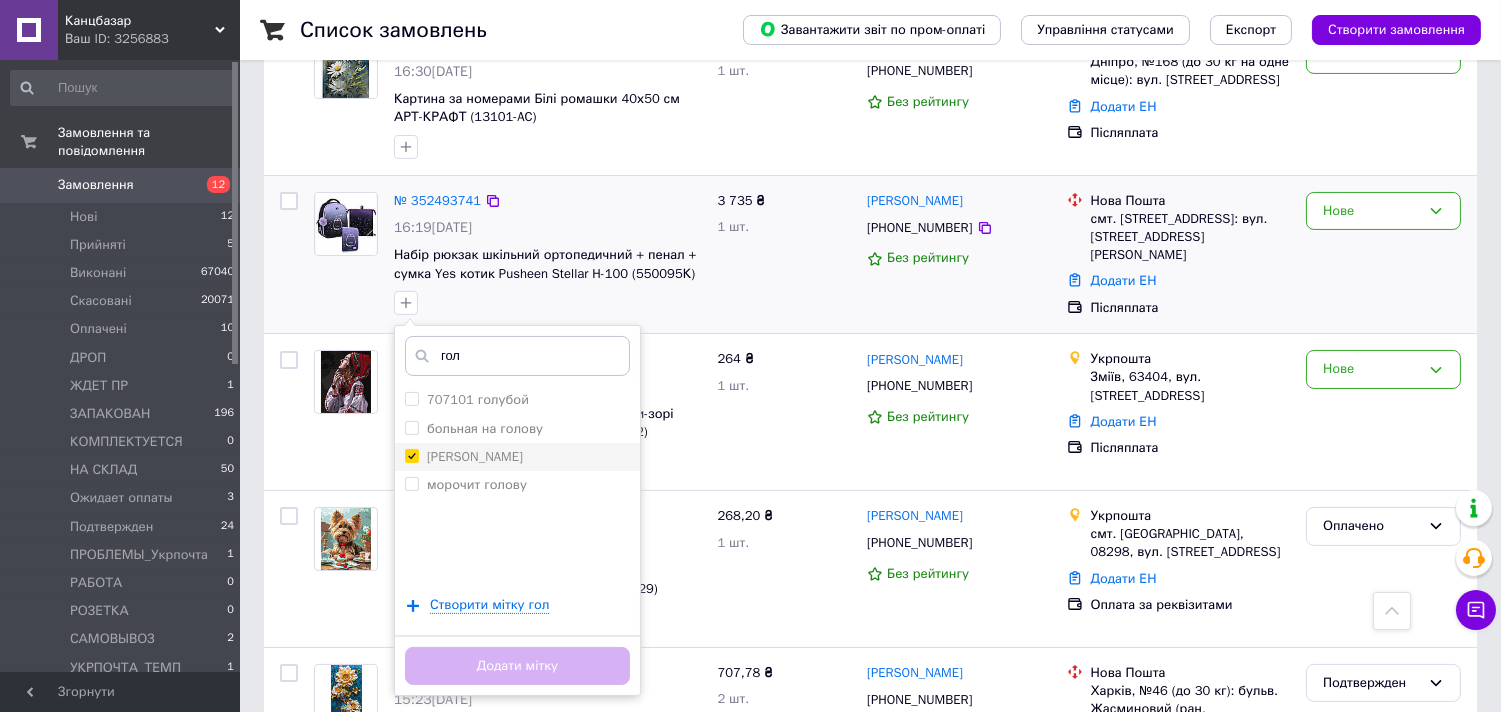 checkbox on "true" 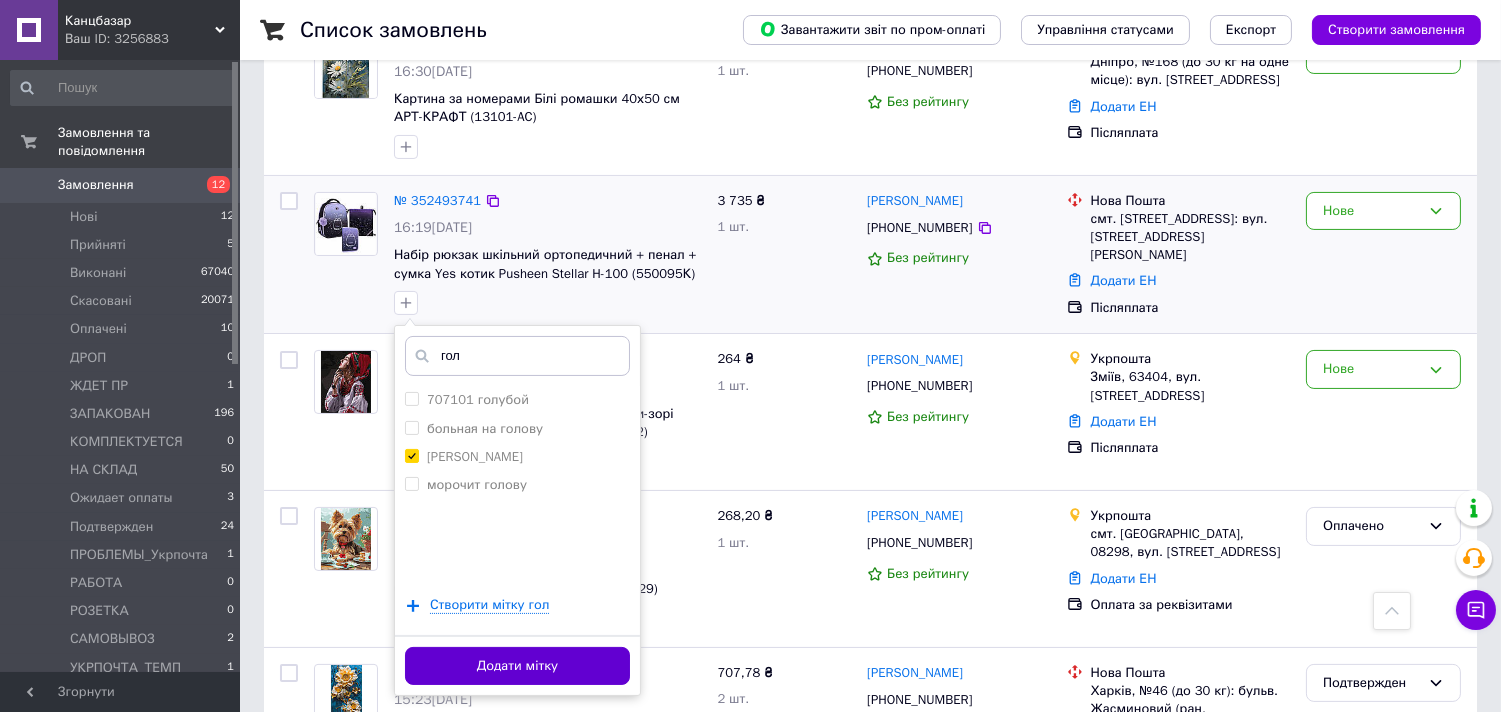 click on "Додати мітку" at bounding box center [517, 666] 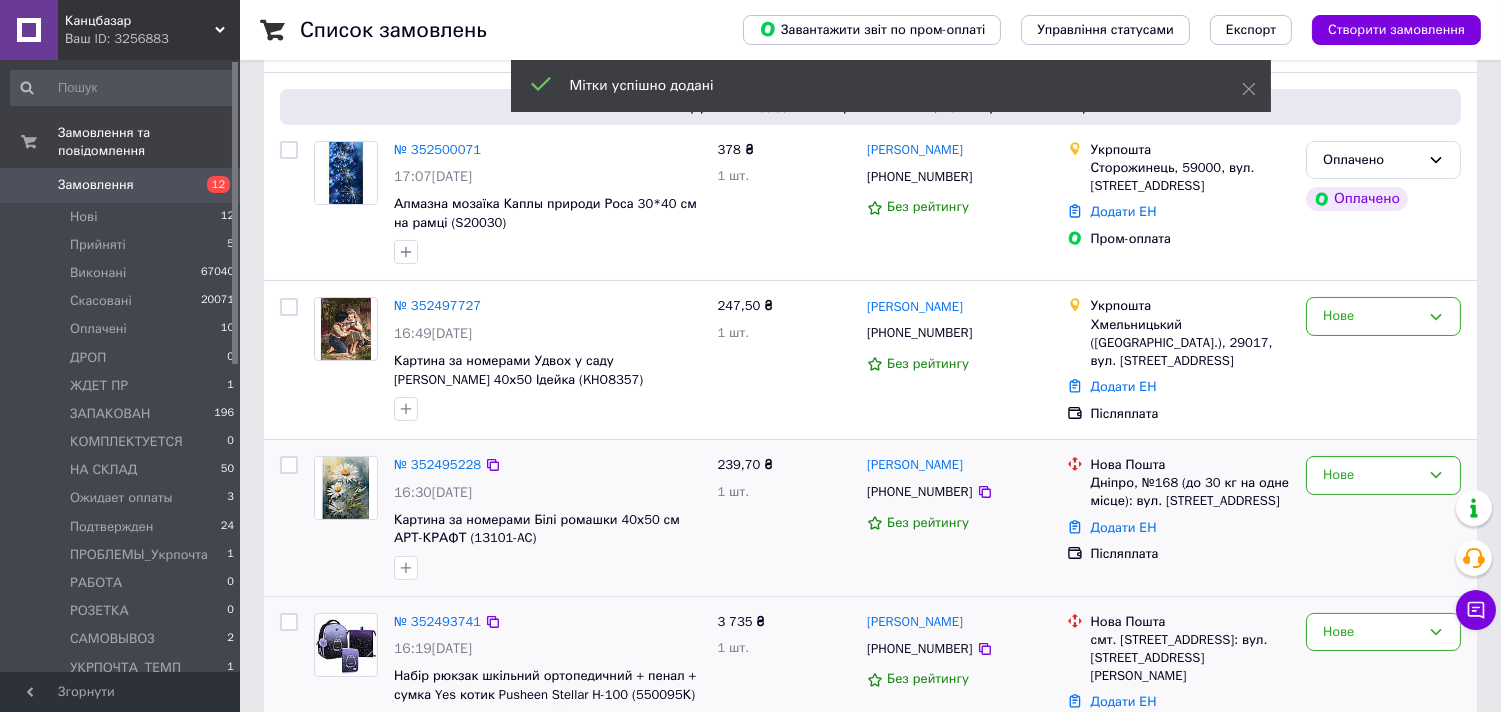 scroll, scrollTop: 333, scrollLeft: 0, axis: vertical 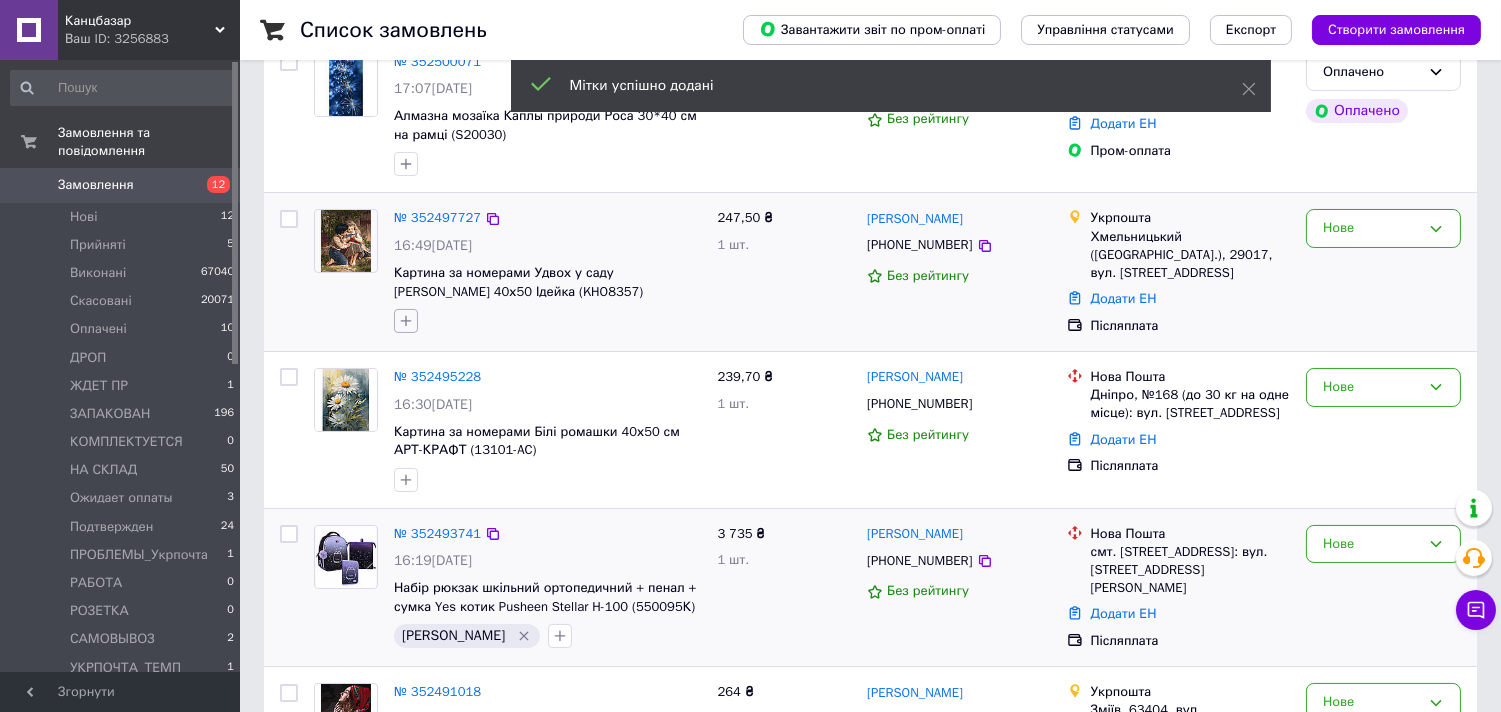 click 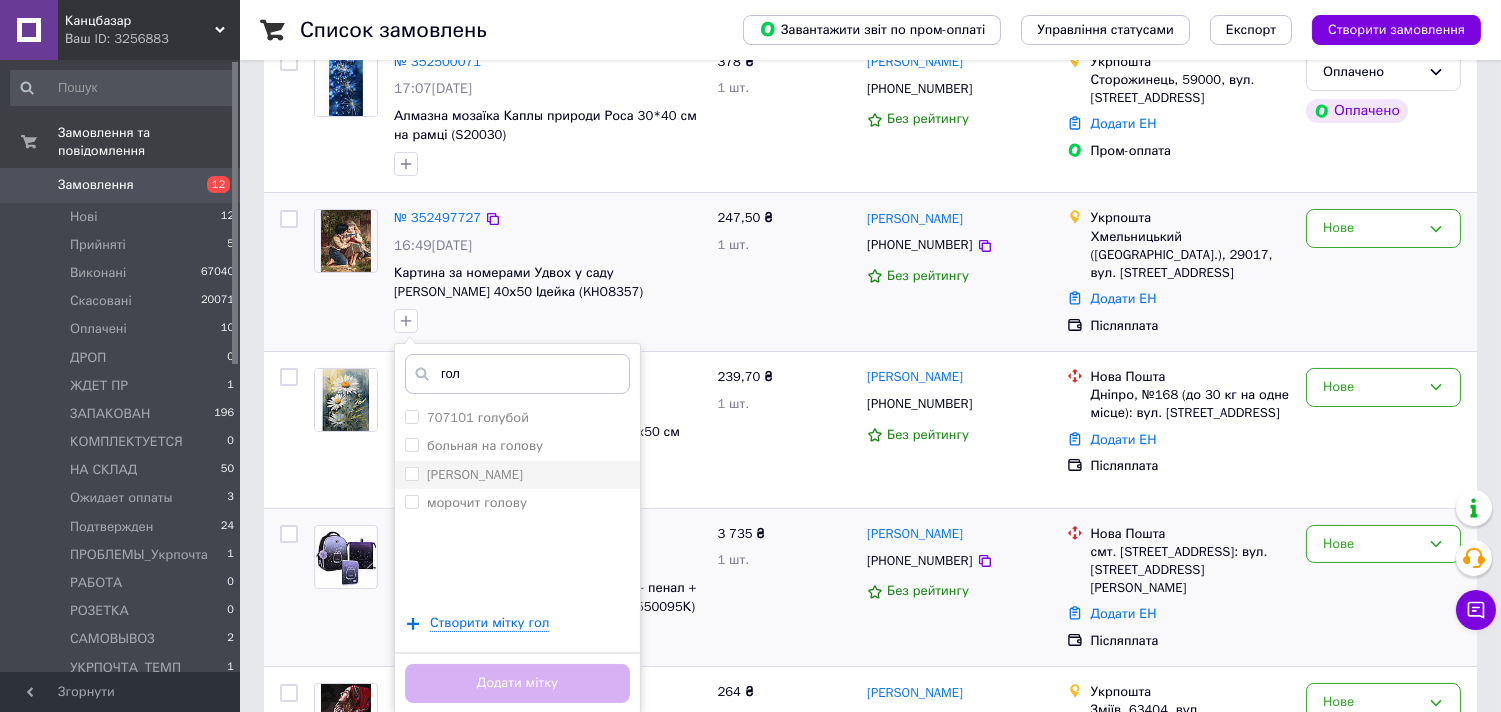 type on "гол" 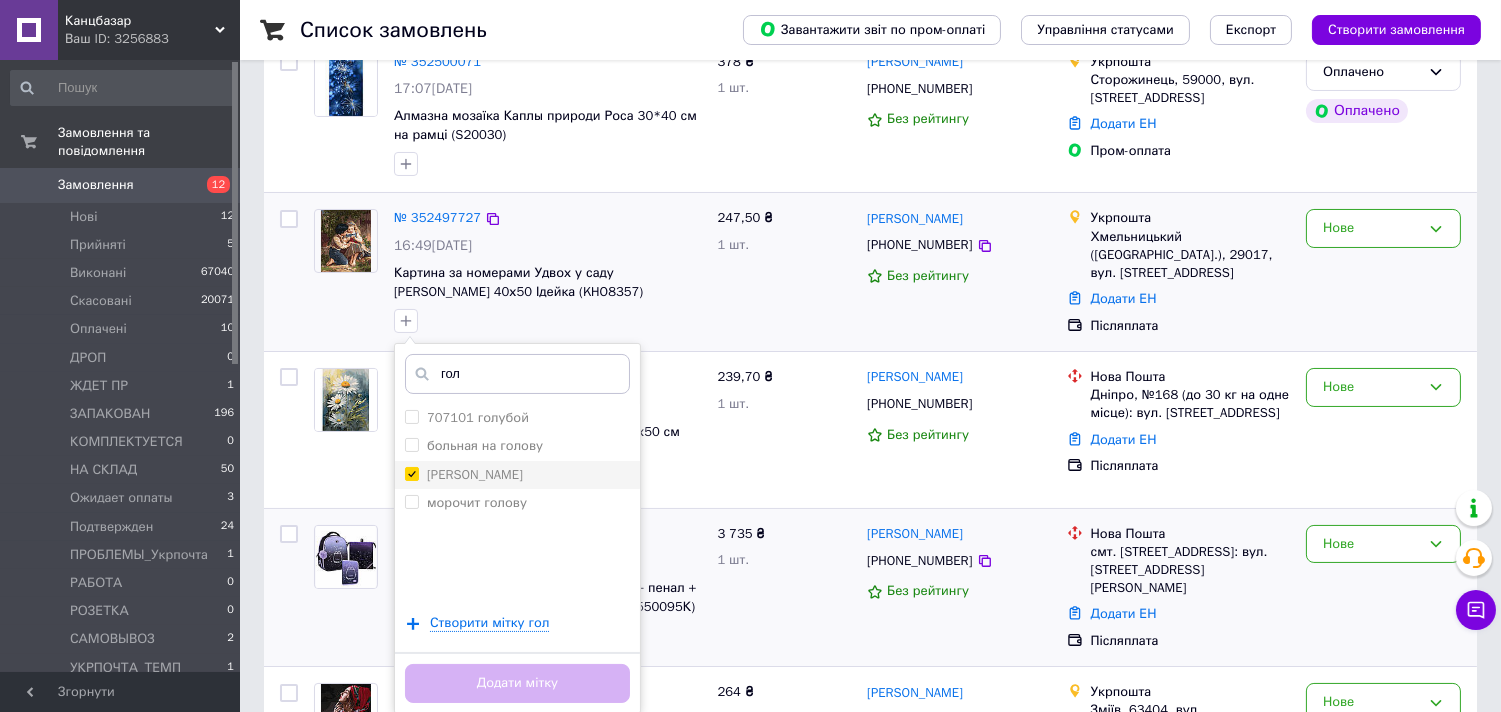 checkbox on "true" 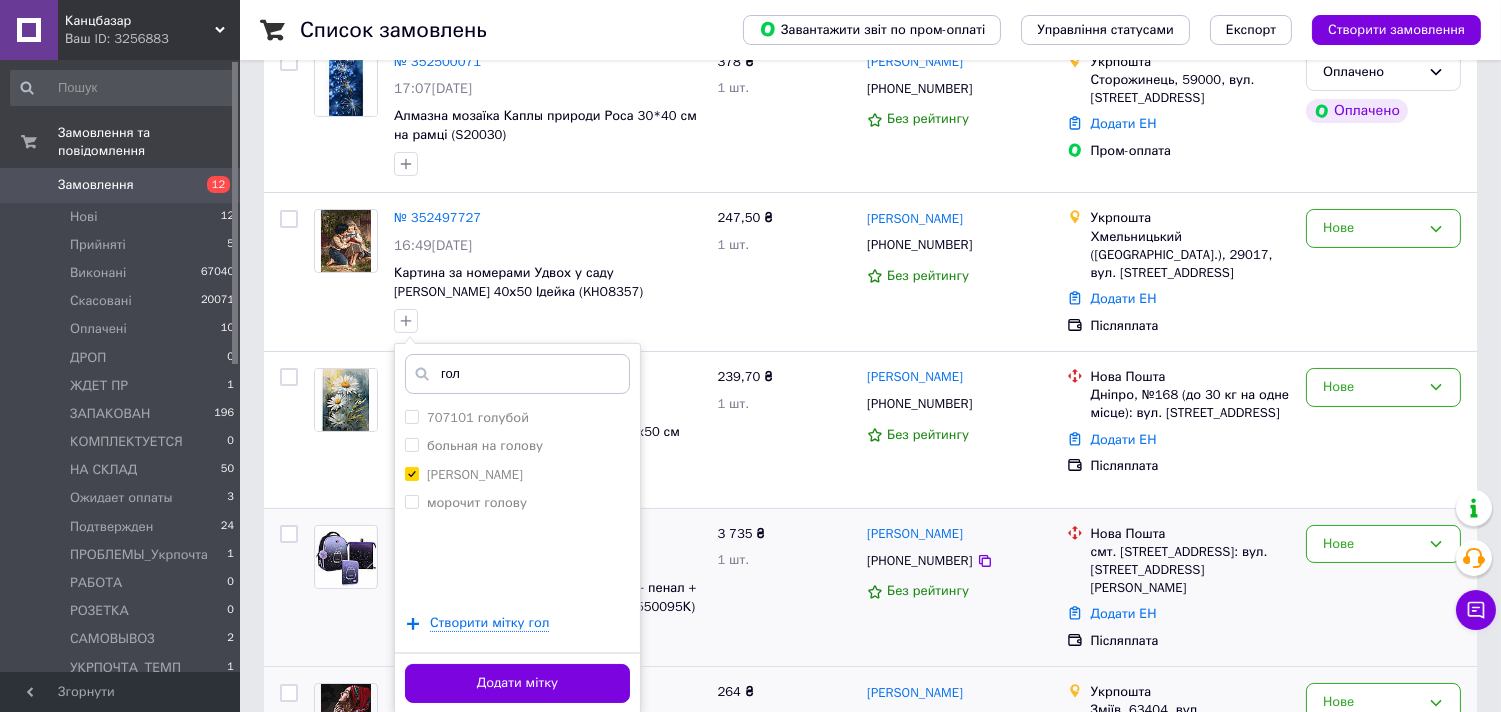click on "Додати мітку" at bounding box center (517, 683) 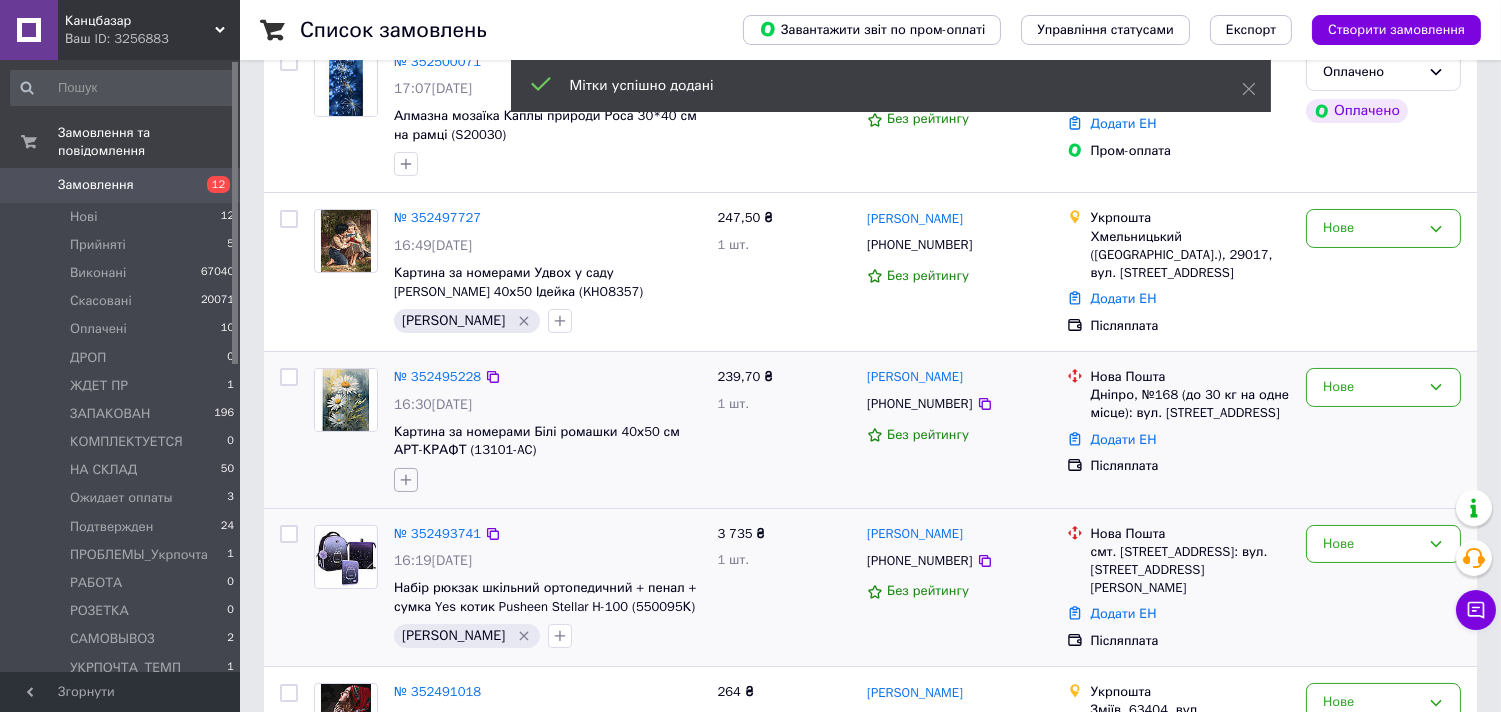 click 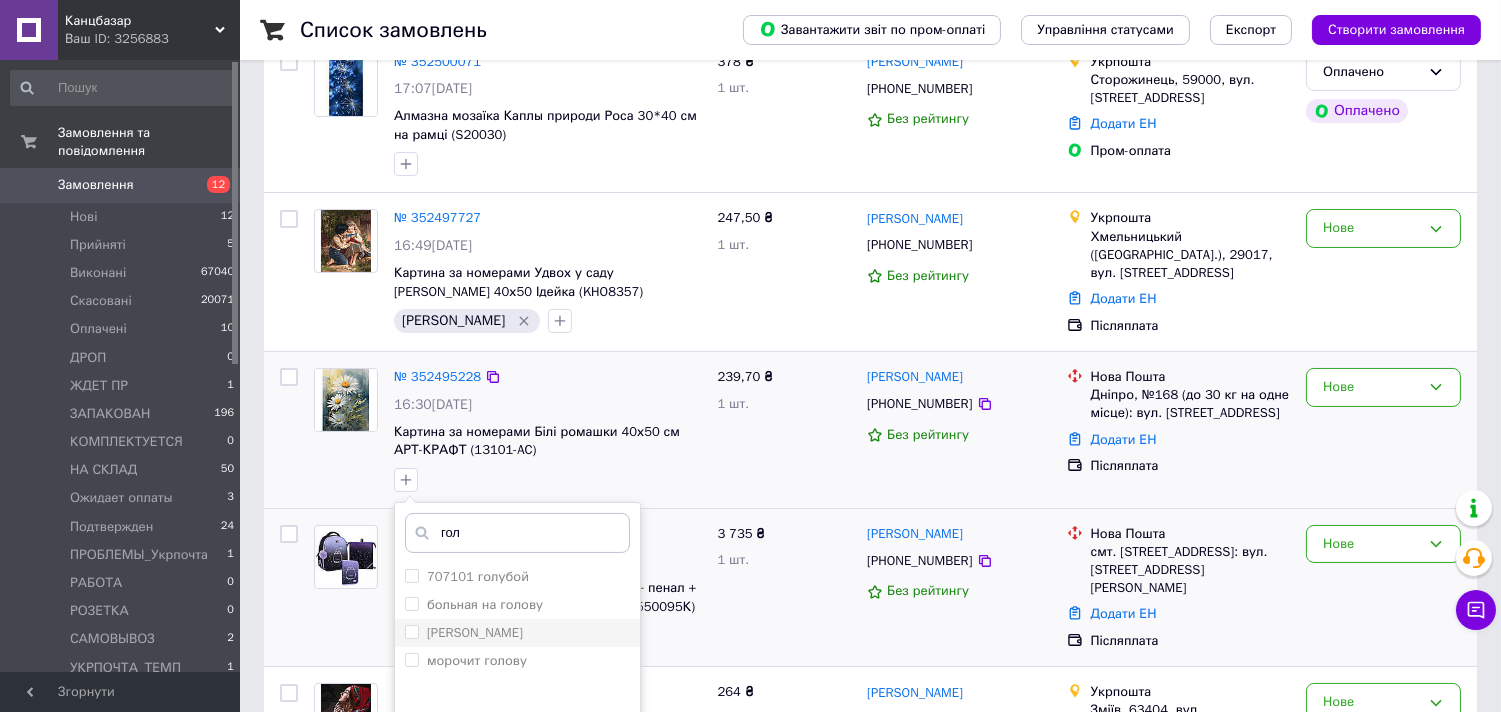type on "гол" 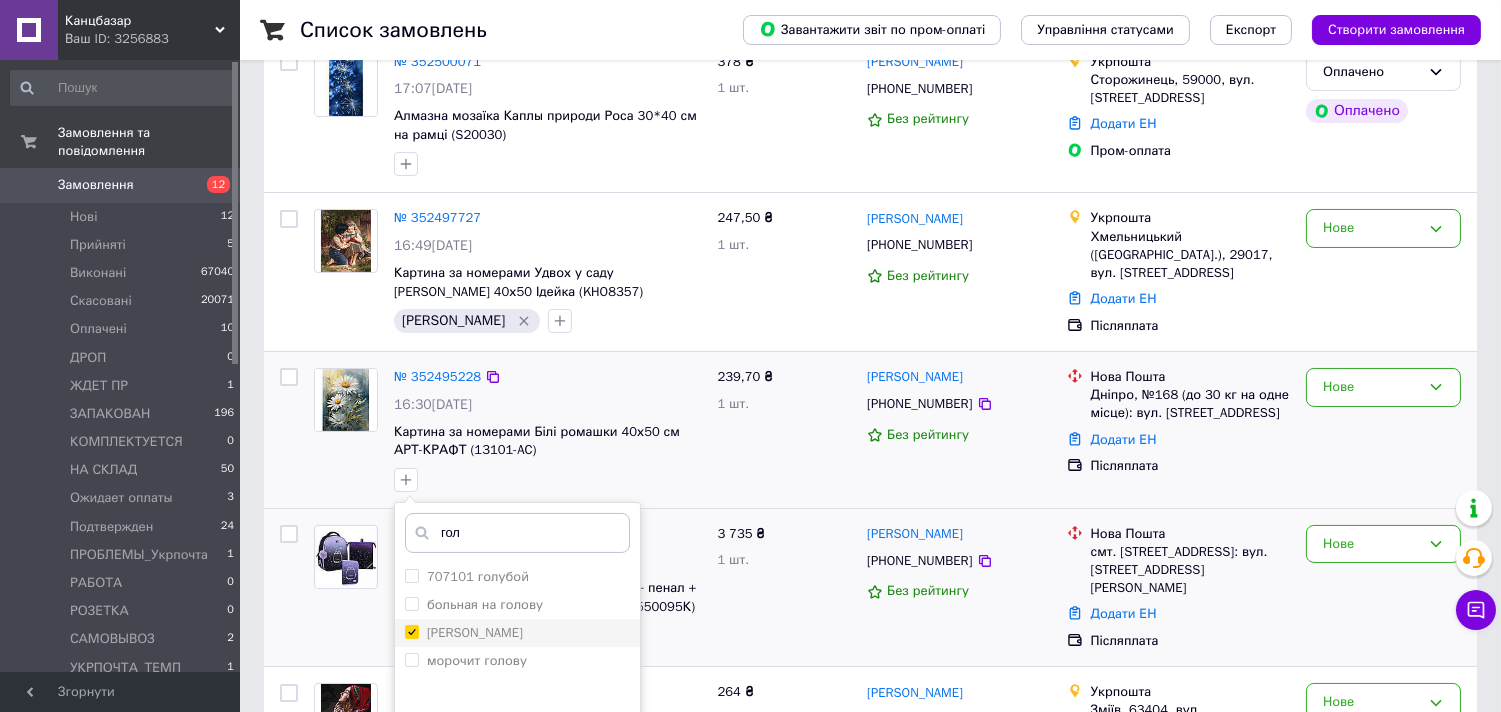 checkbox on "true" 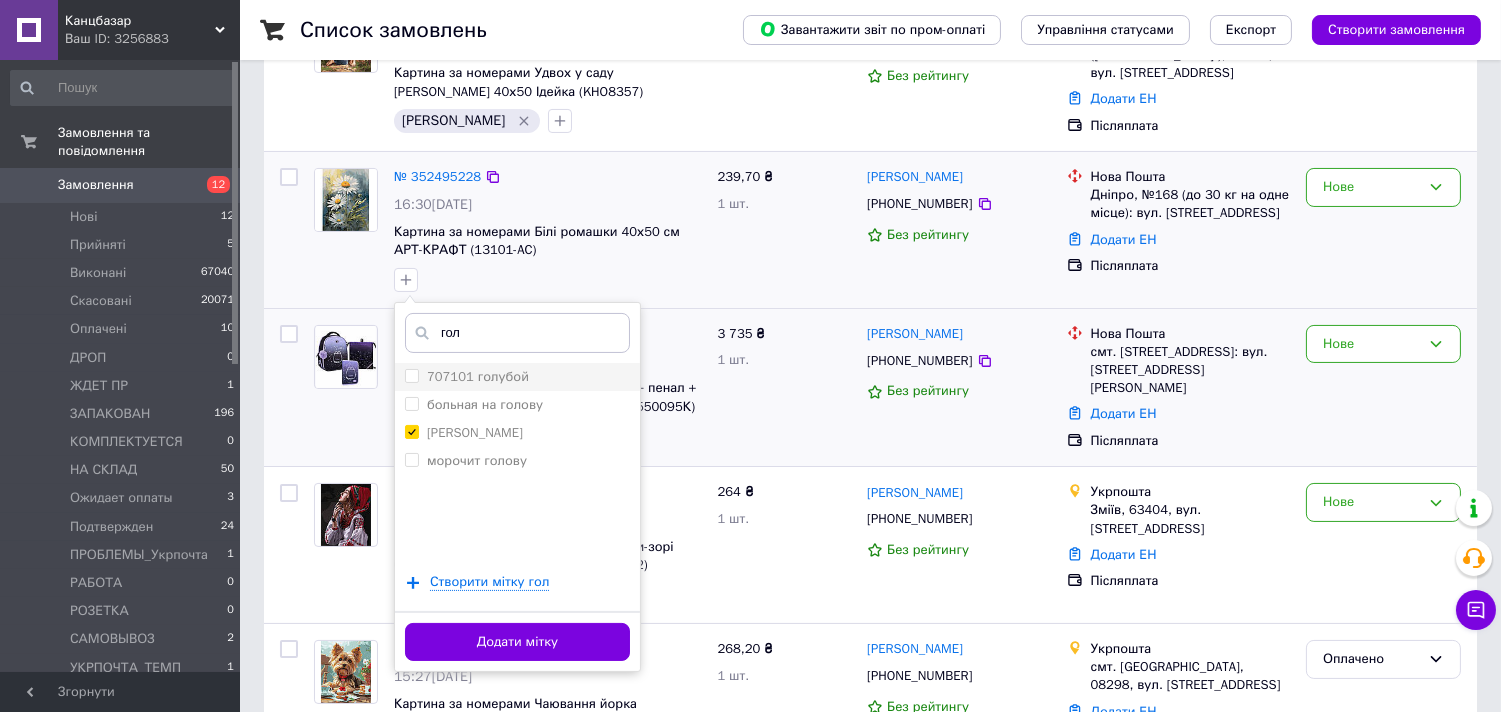scroll, scrollTop: 777, scrollLeft: 0, axis: vertical 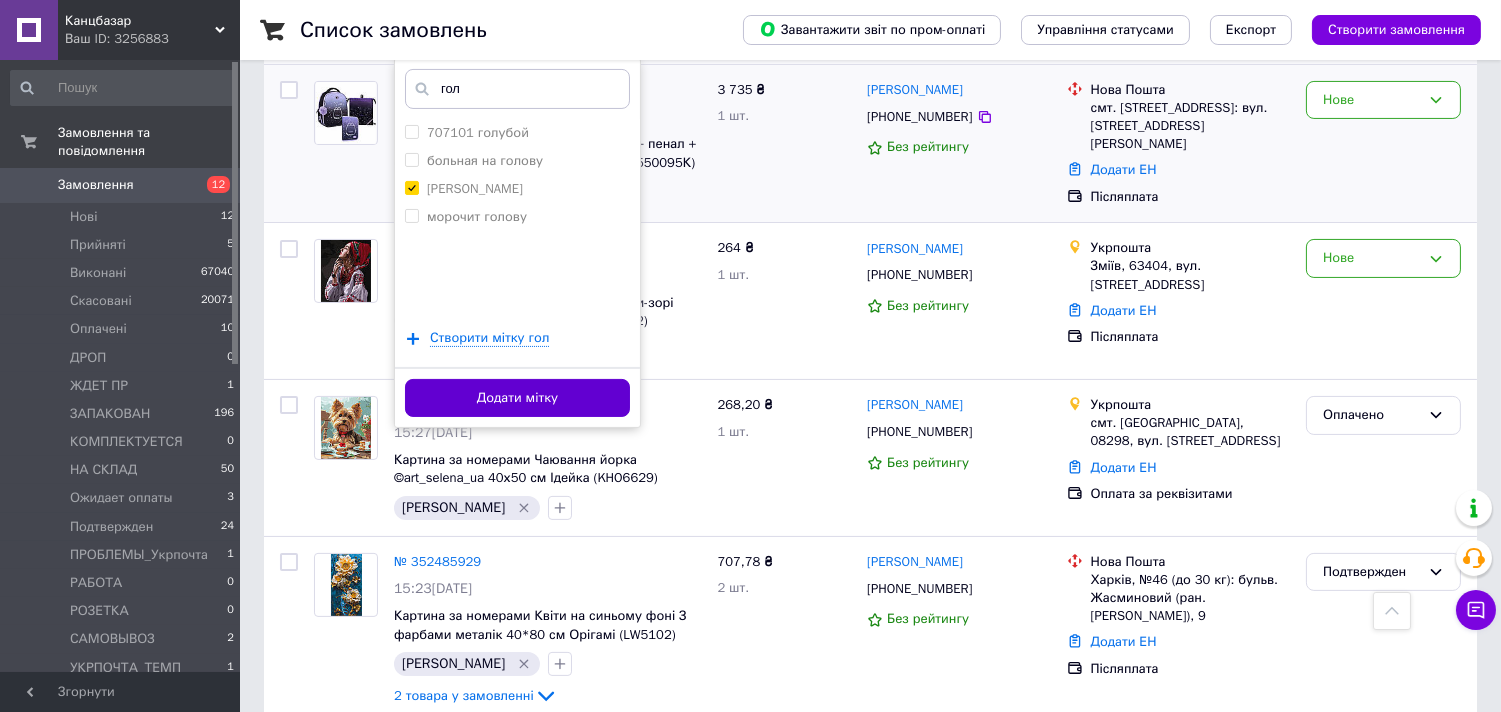 click on "Додати мітку" at bounding box center [517, 398] 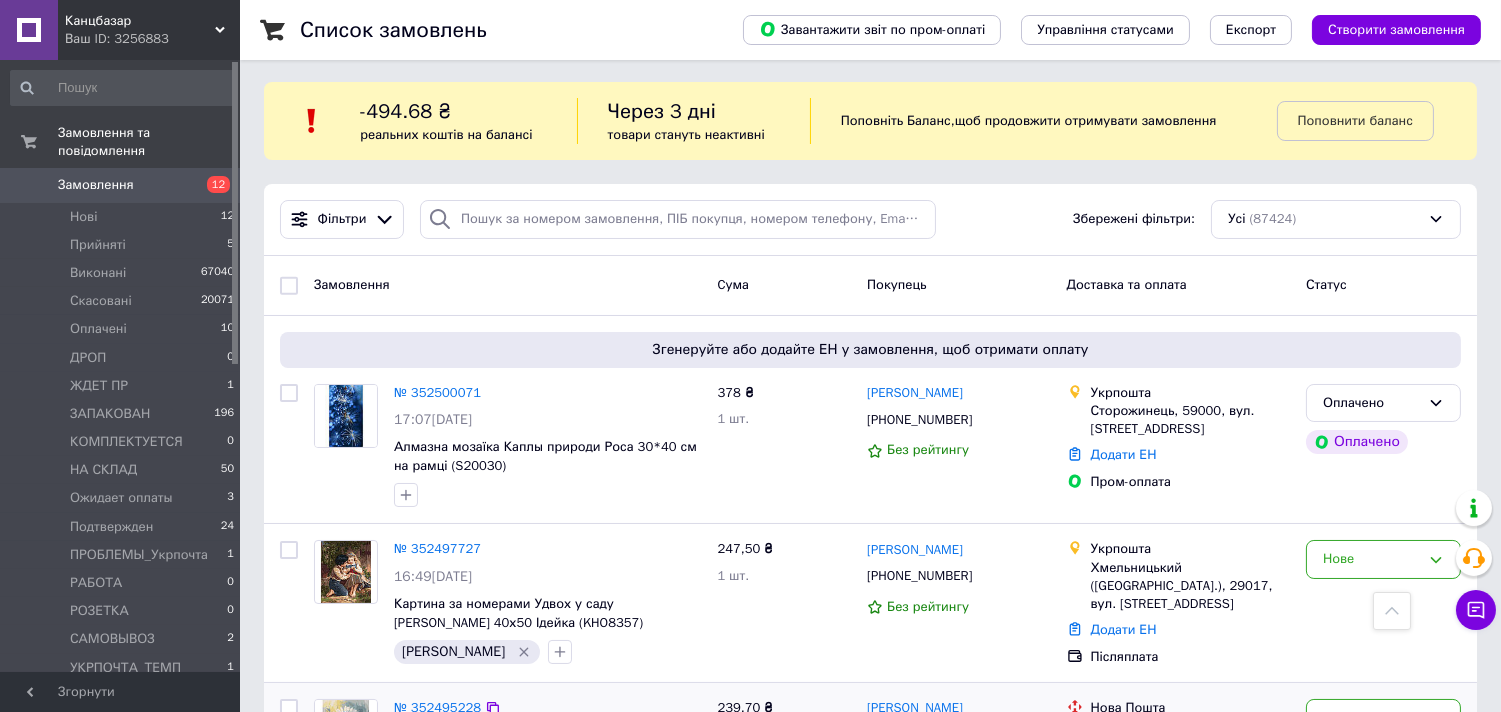 scroll, scrollTop: 0, scrollLeft: 0, axis: both 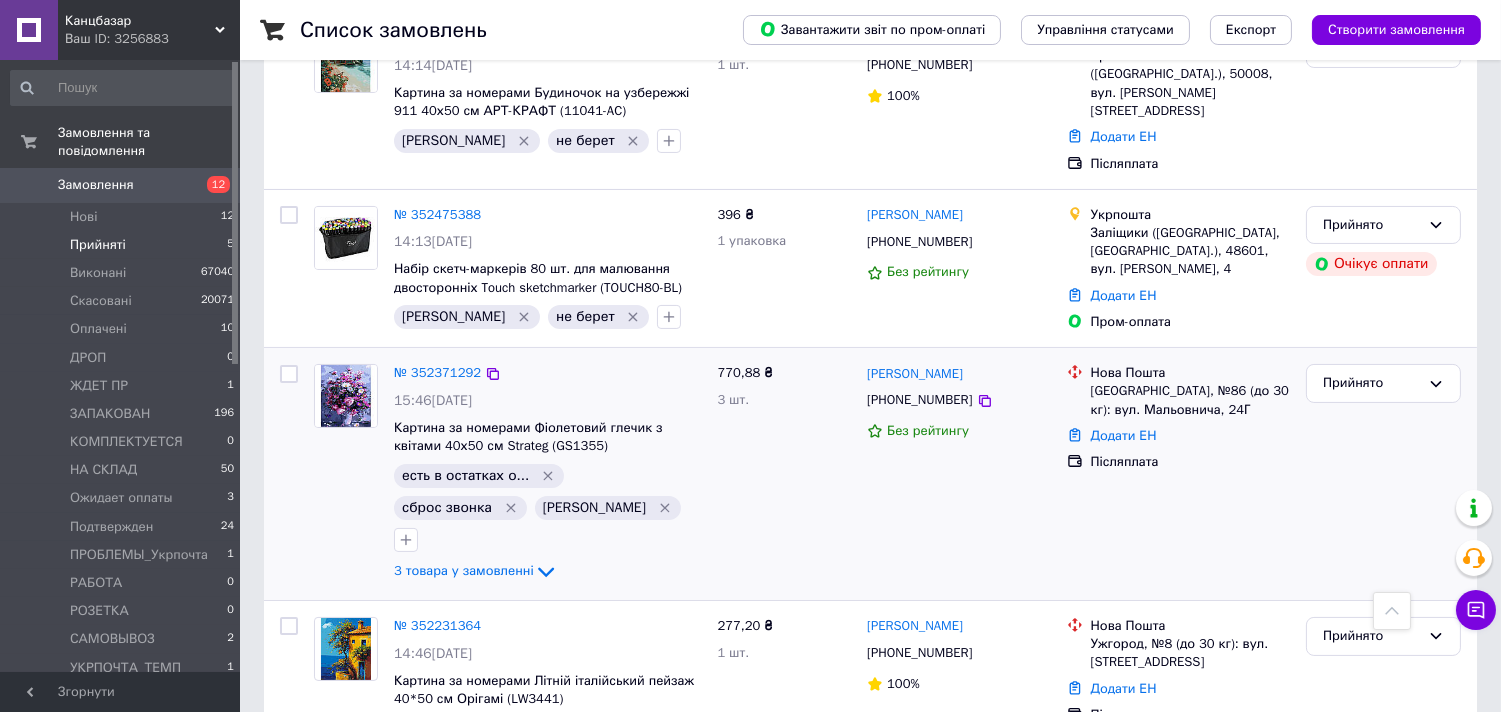 click 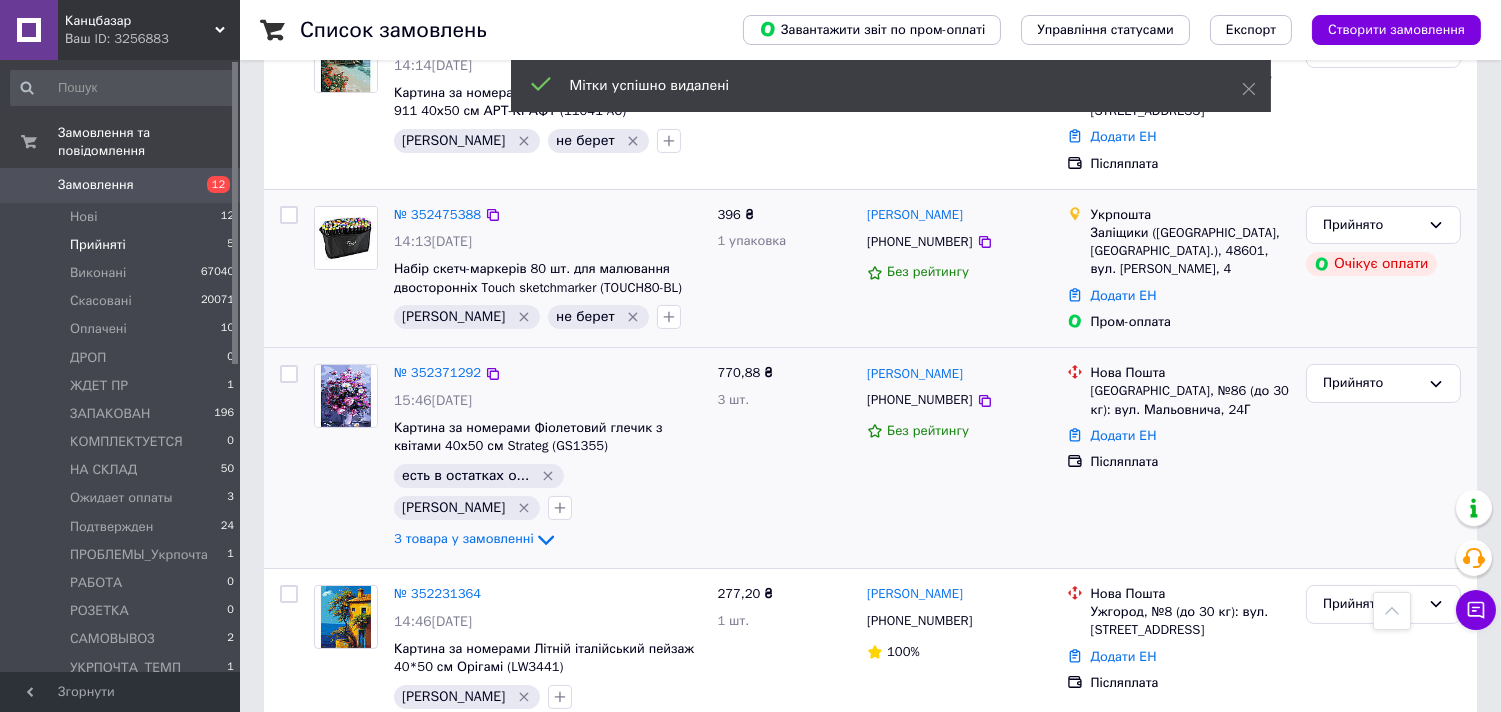 scroll, scrollTop: 522, scrollLeft: 0, axis: vertical 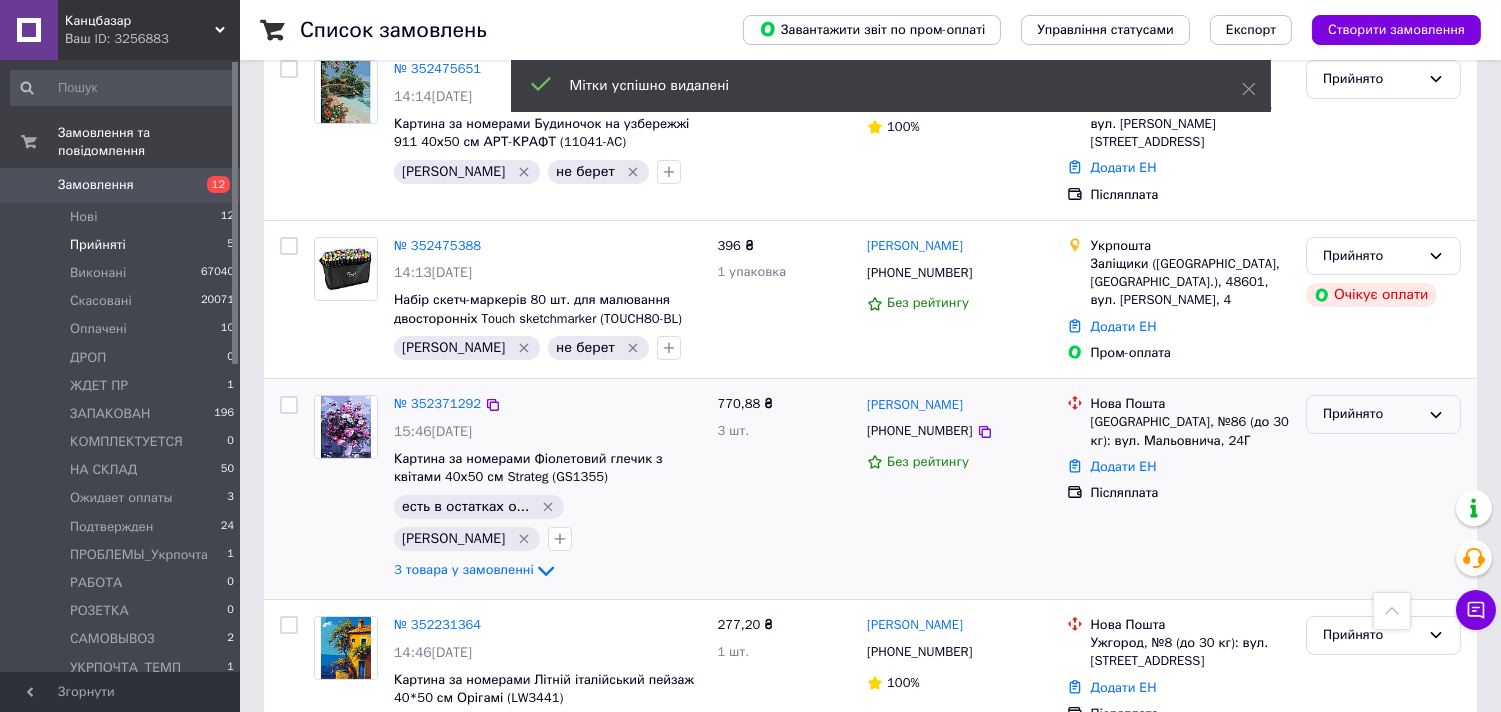 click on "Прийнято" at bounding box center (1371, 414) 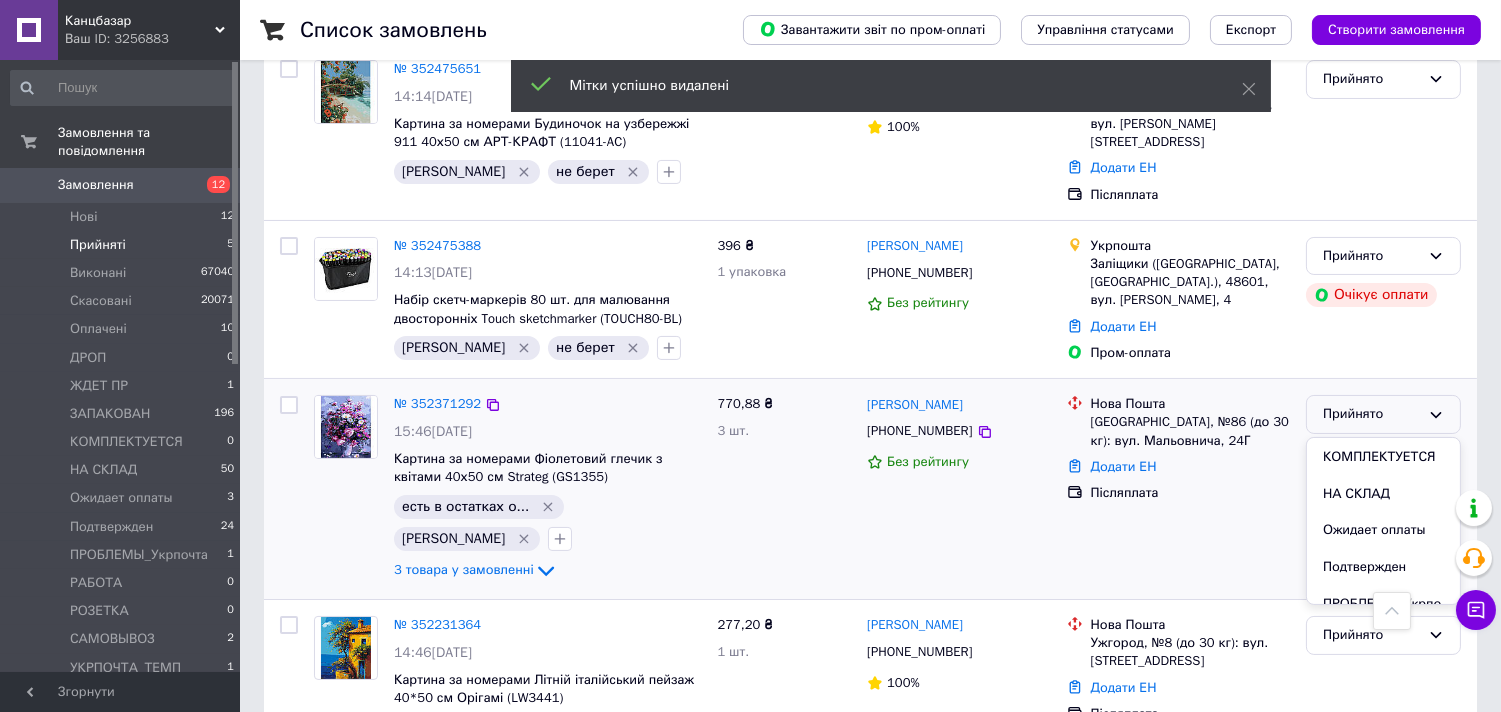scroll, scrollTop: 217, scrollLeft: 0, axis: vertical 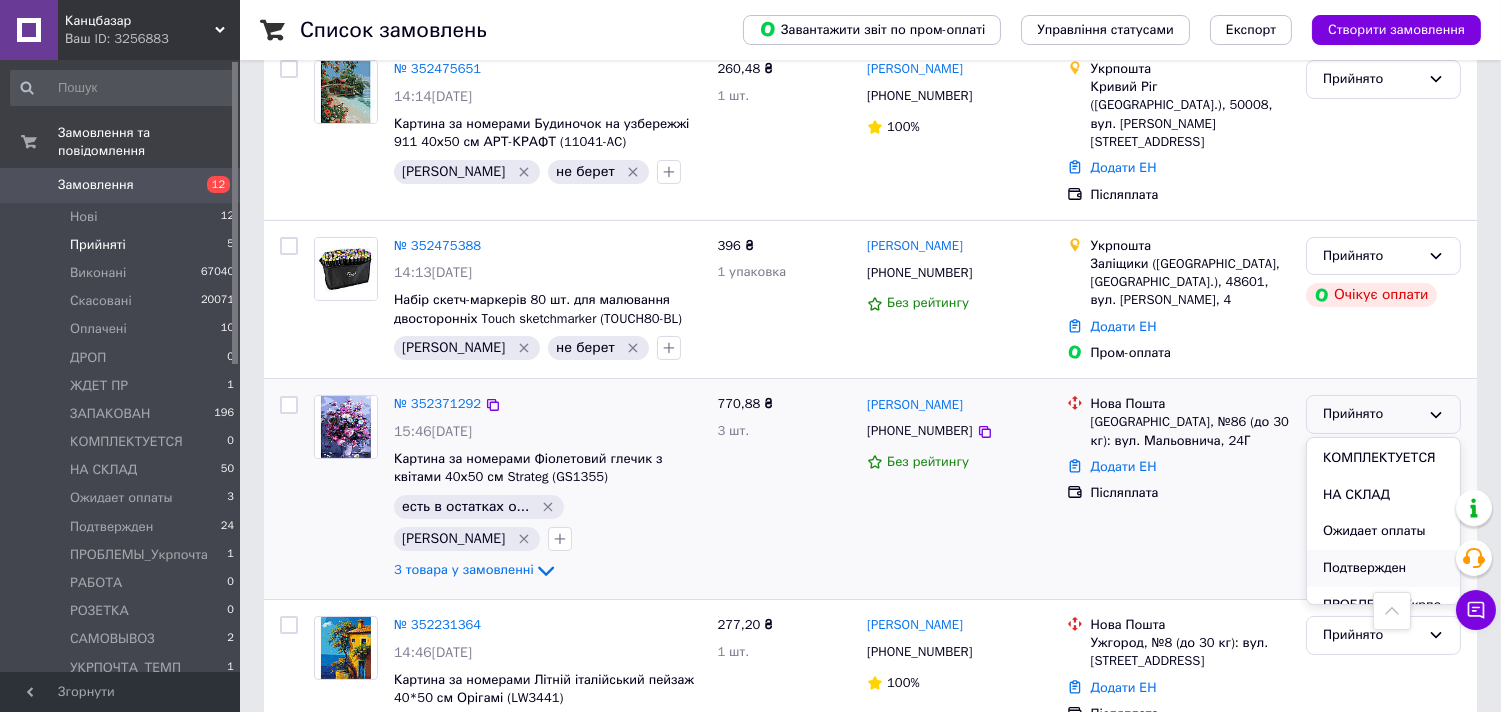 click on "Подтвержден" at bounding box center [1383, 568] 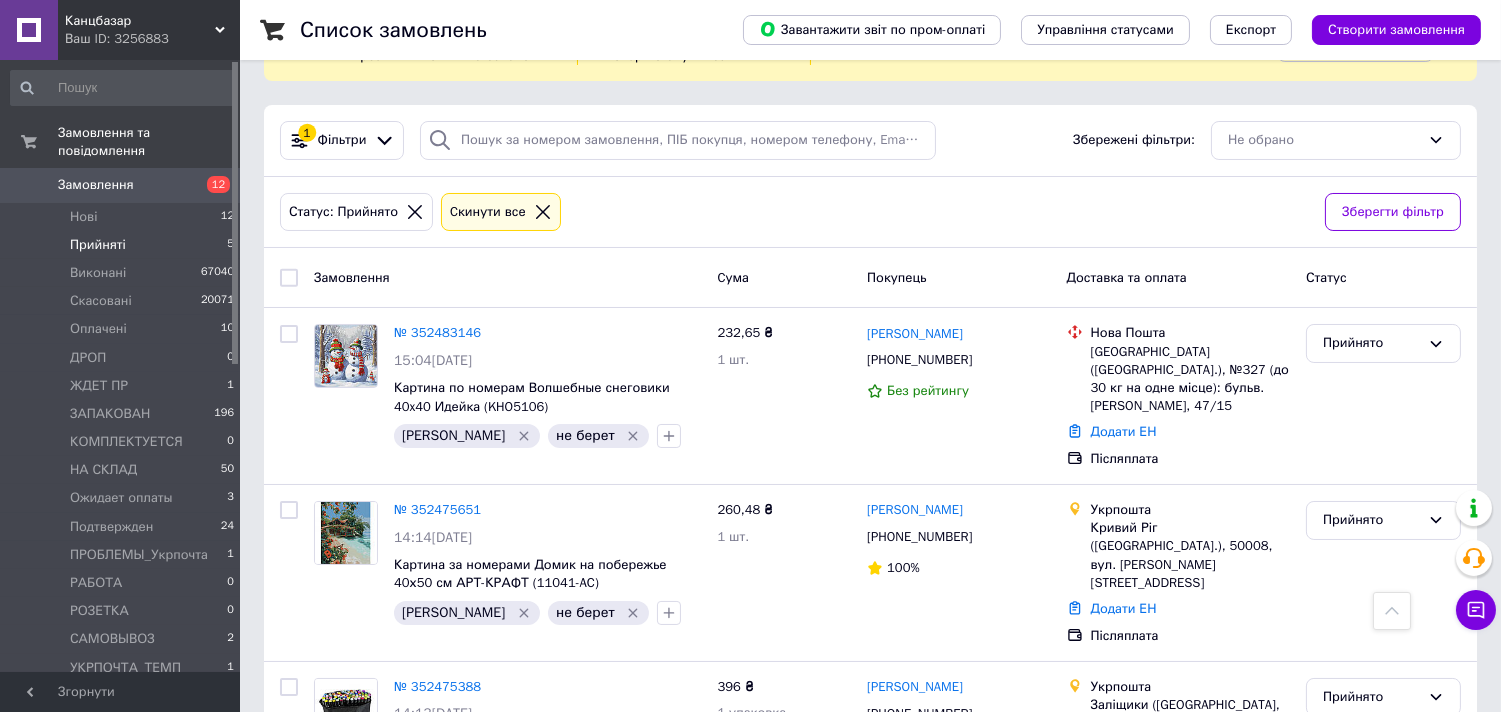 scroll, scrollTop: 77, scrollLeft: 0, axis: vertical 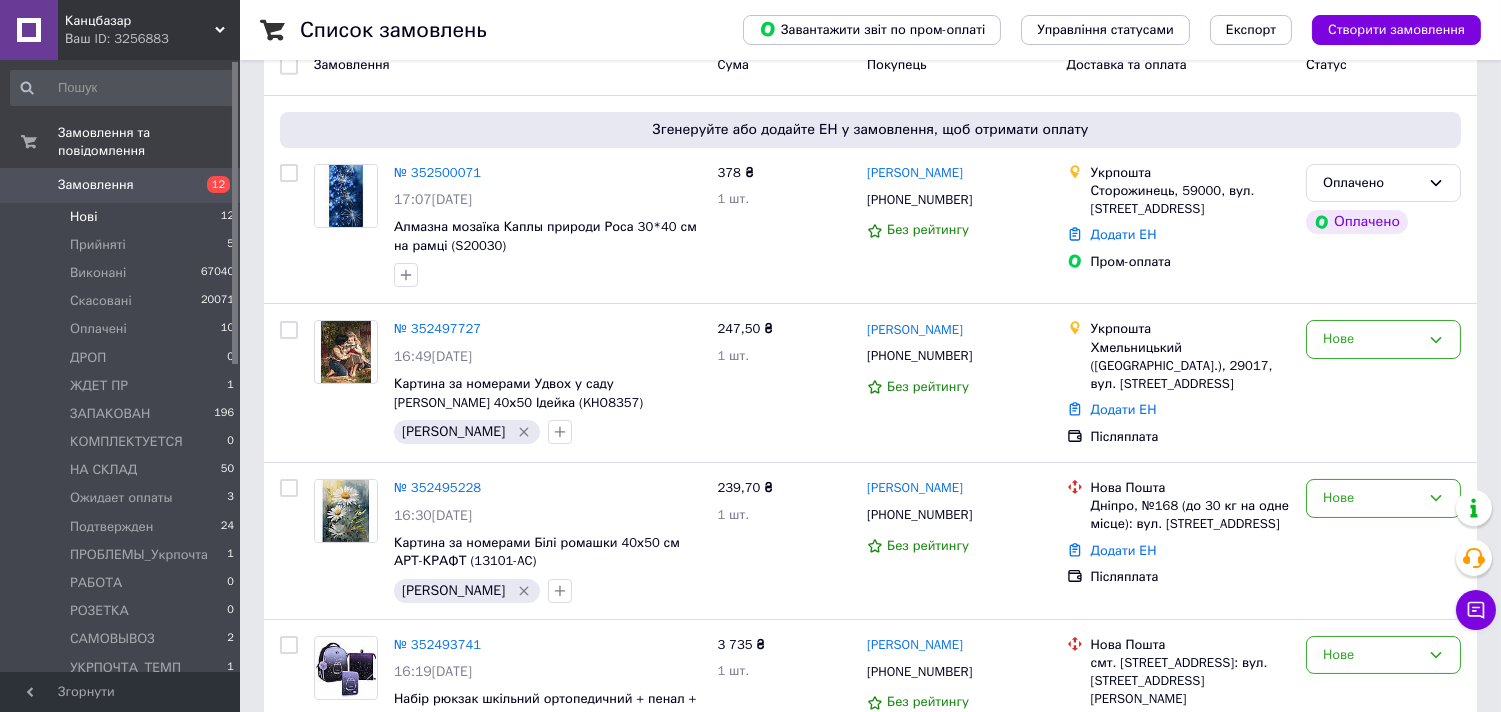 click on "Нові" at bounding box center (83, 217) 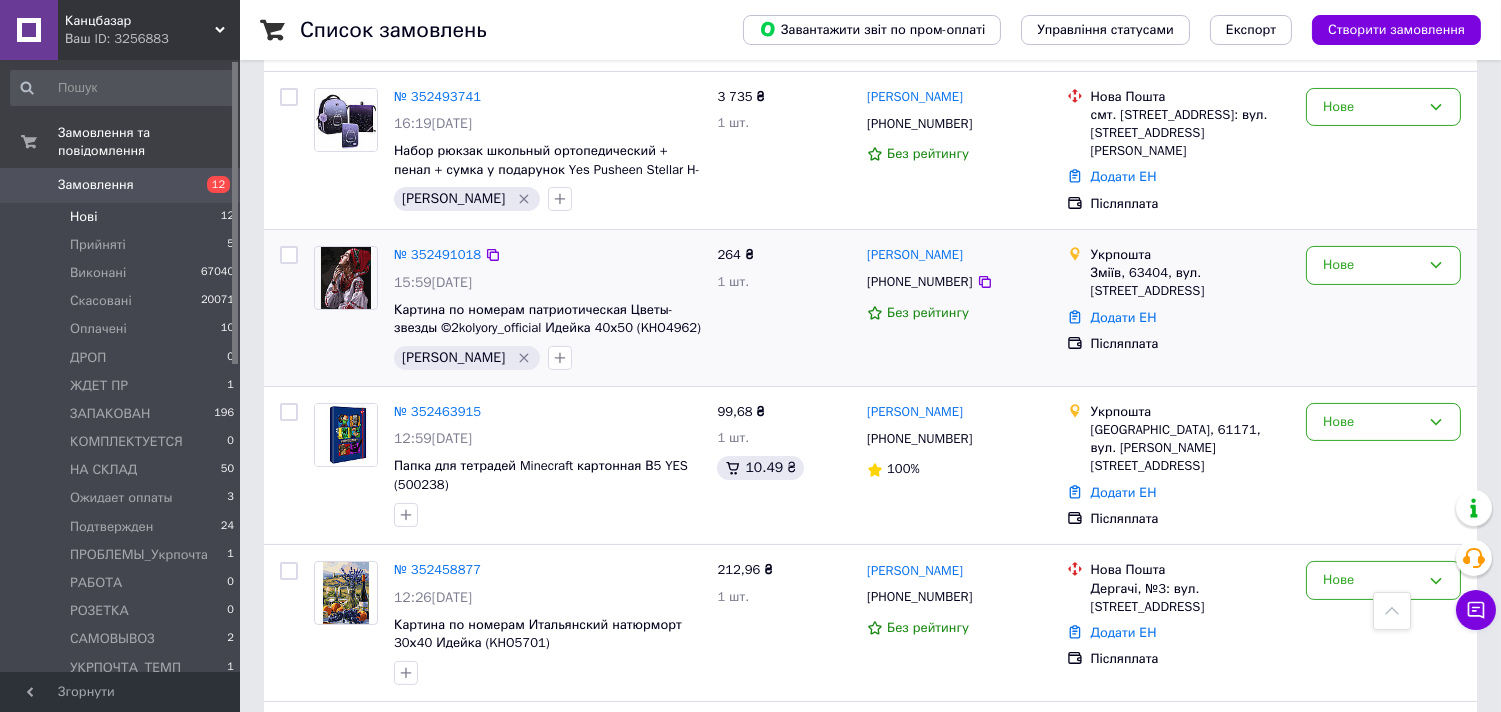 scroll, scrollTop: 666, scrollLeft: 0, axis: vertical 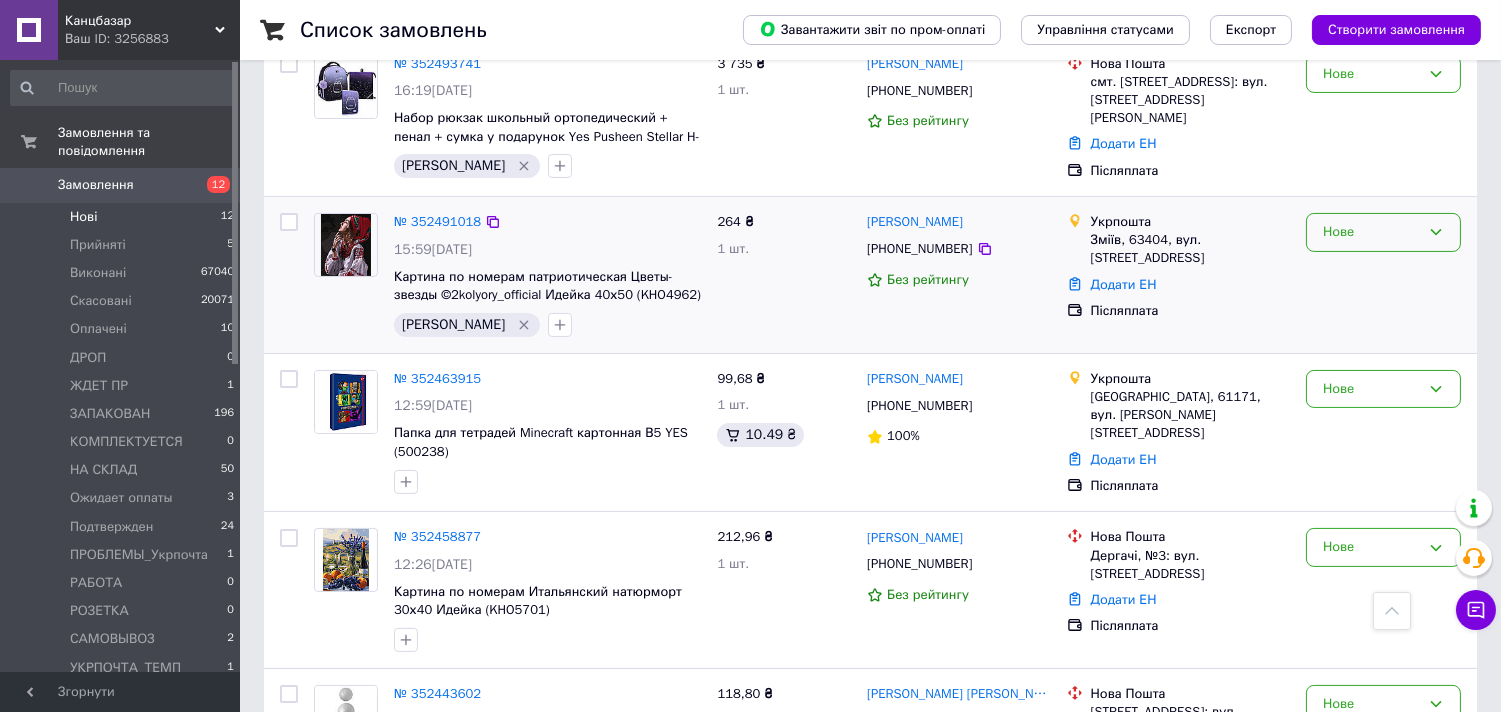 click on "Нове" at bounding box center [1371, 232] 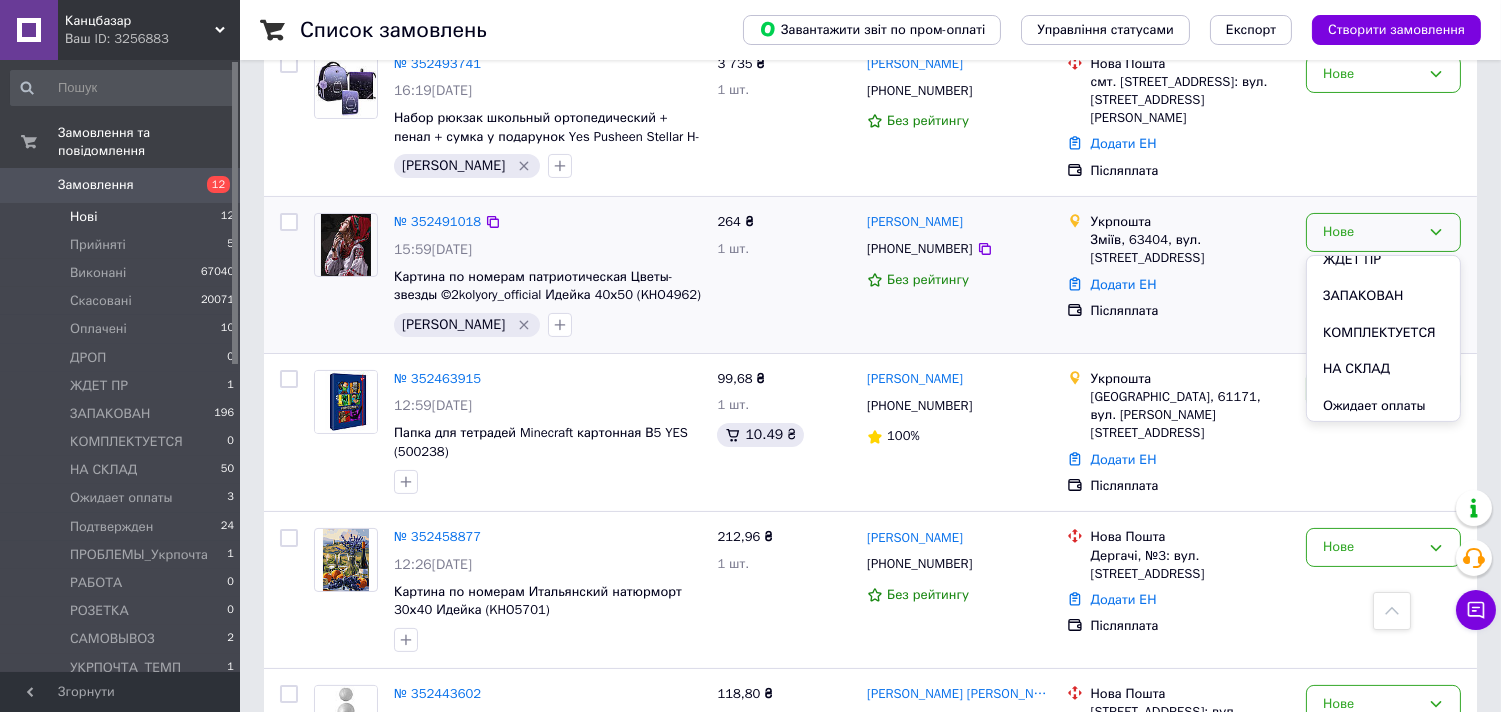 scroll, scrollTop: 333, scrollLeft: 0, axis: vertical 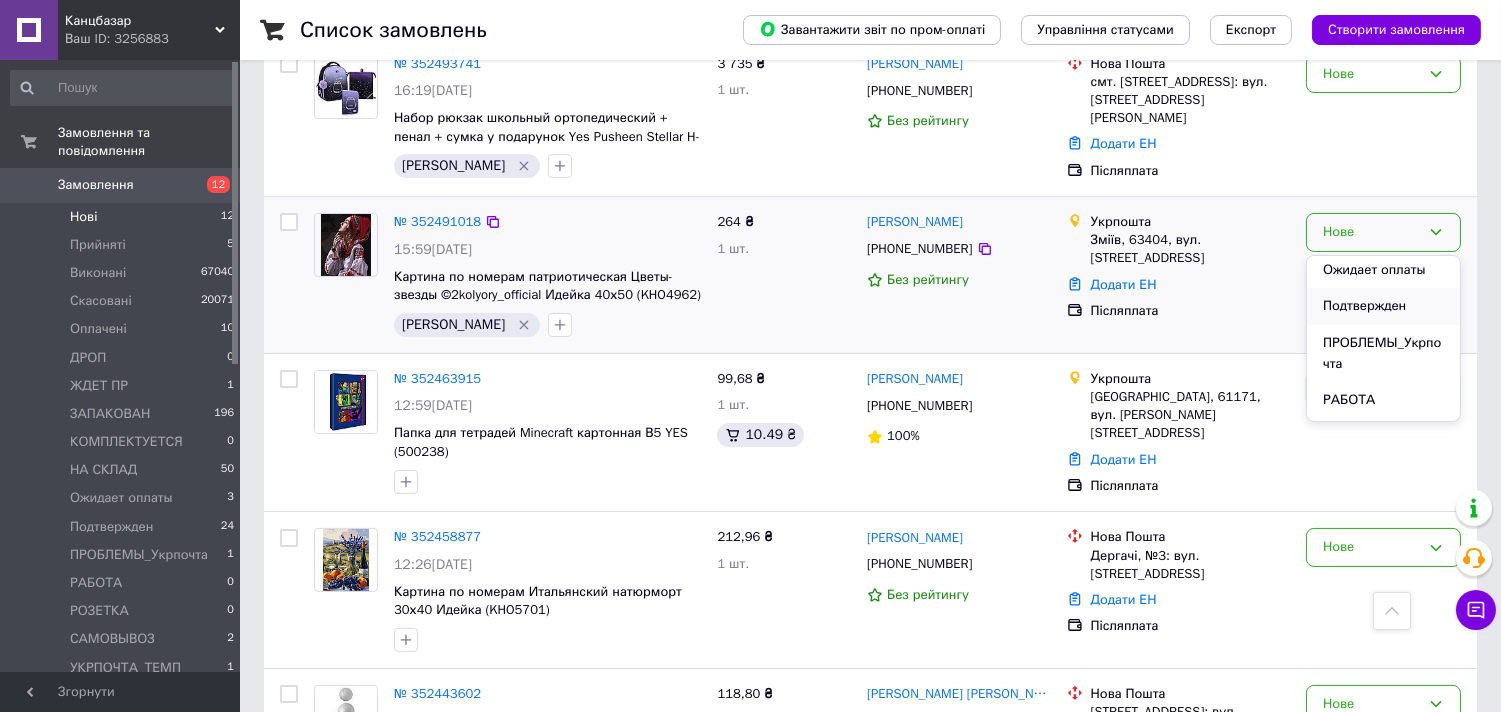 click on "Подтвержден" at bounding box center [1383, 306] 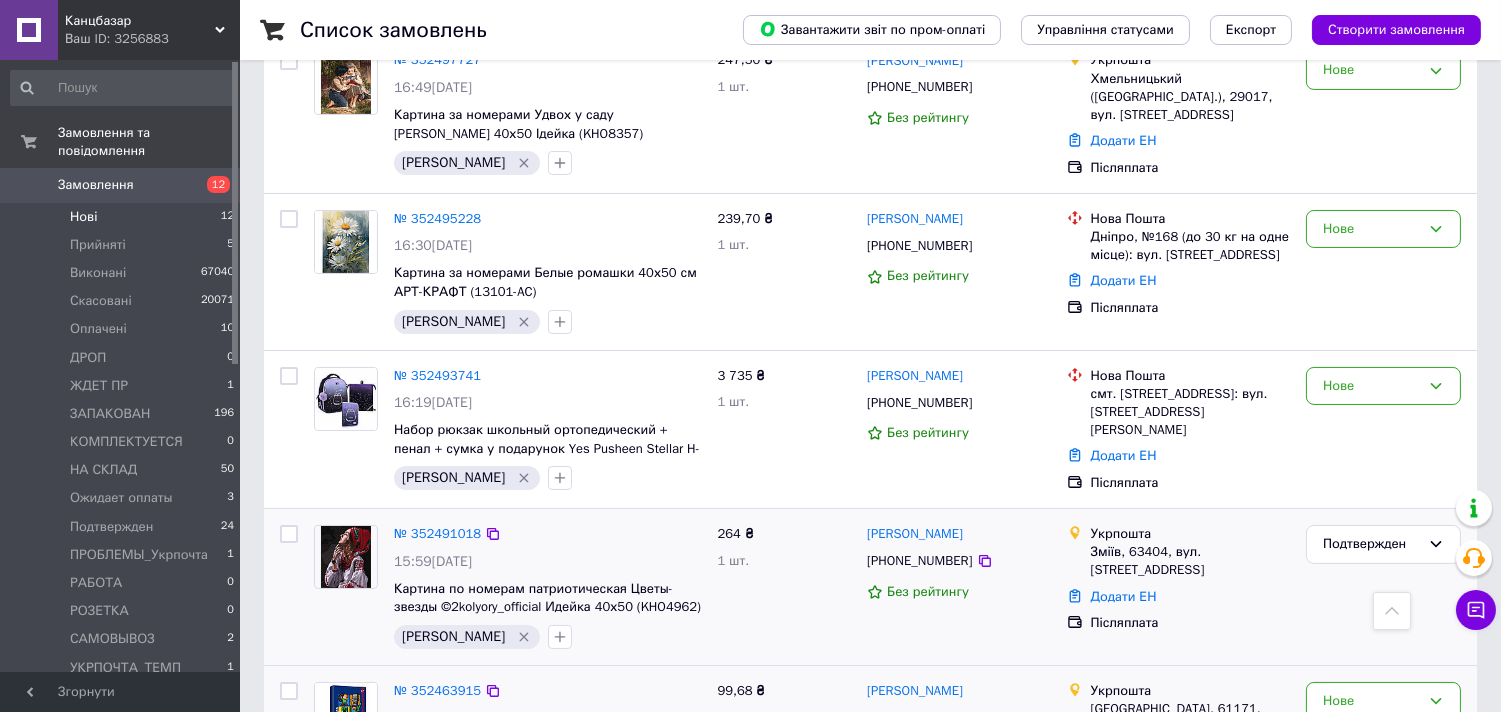 scroll, scrollTop: 333, scrollLeft: 0, axis: vertical 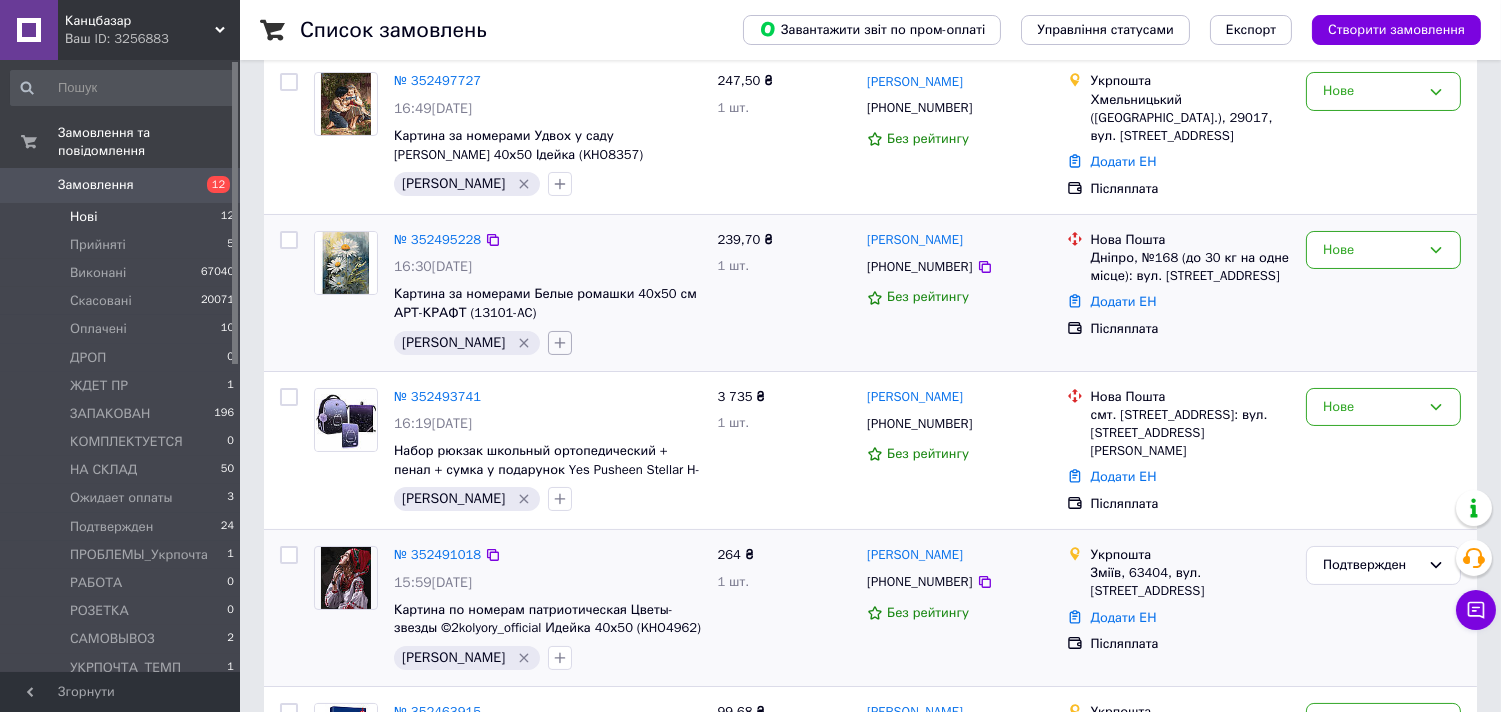 click 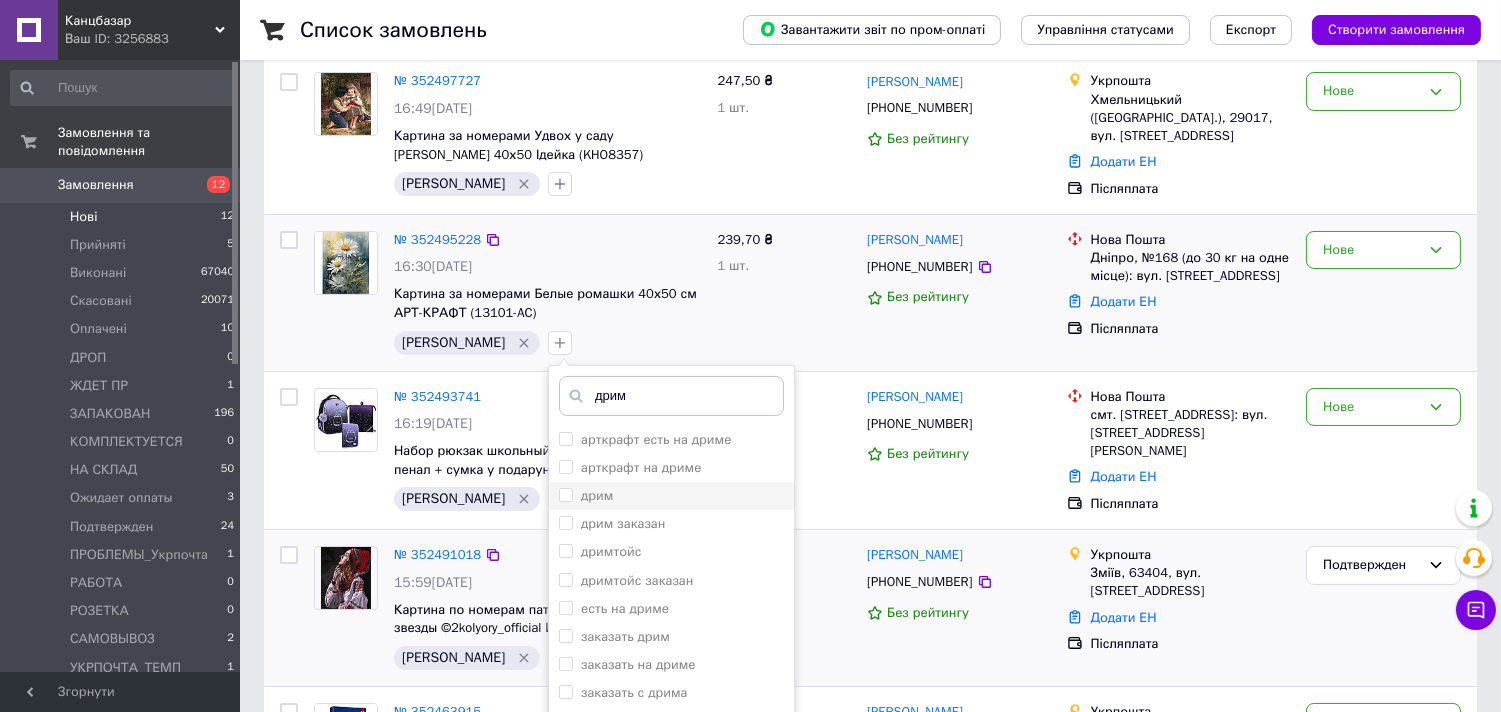 type on "дрим" 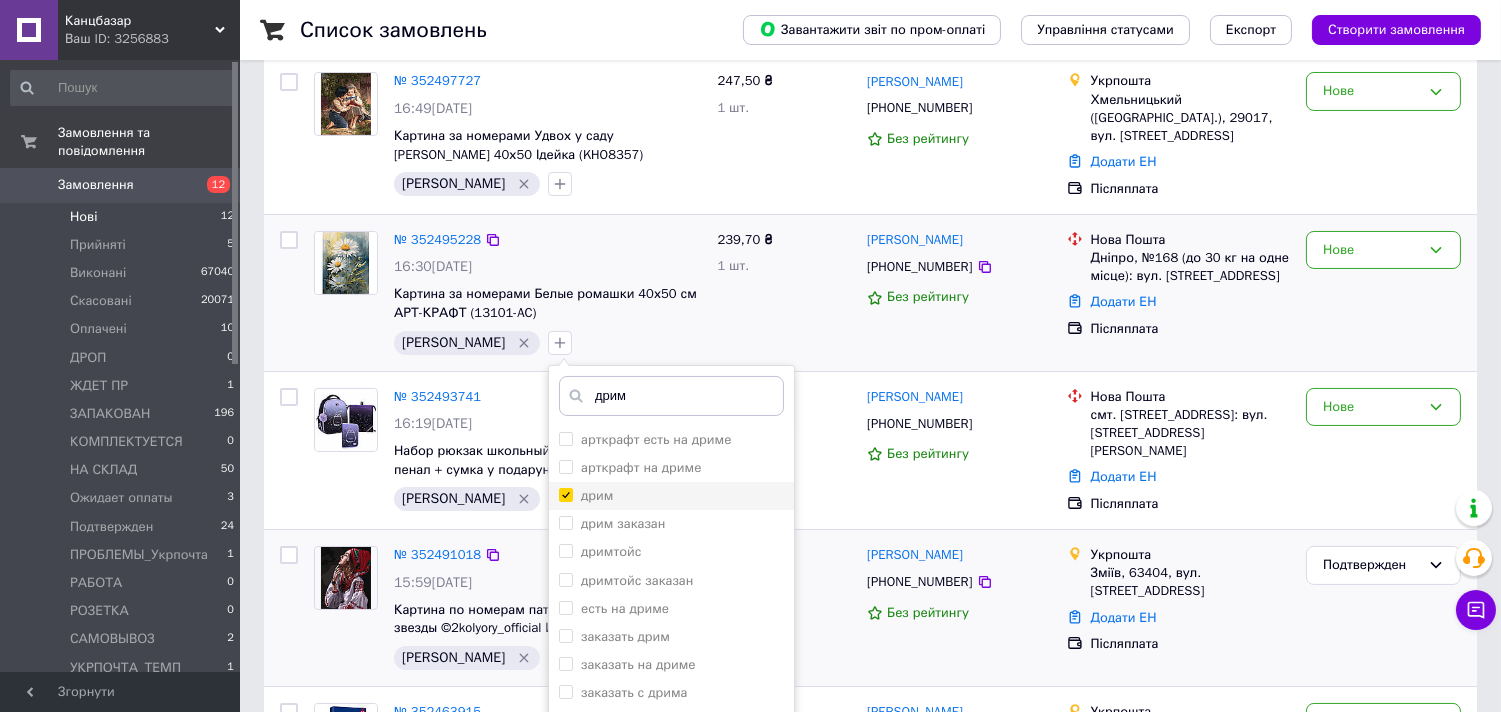 checkbox on "true" 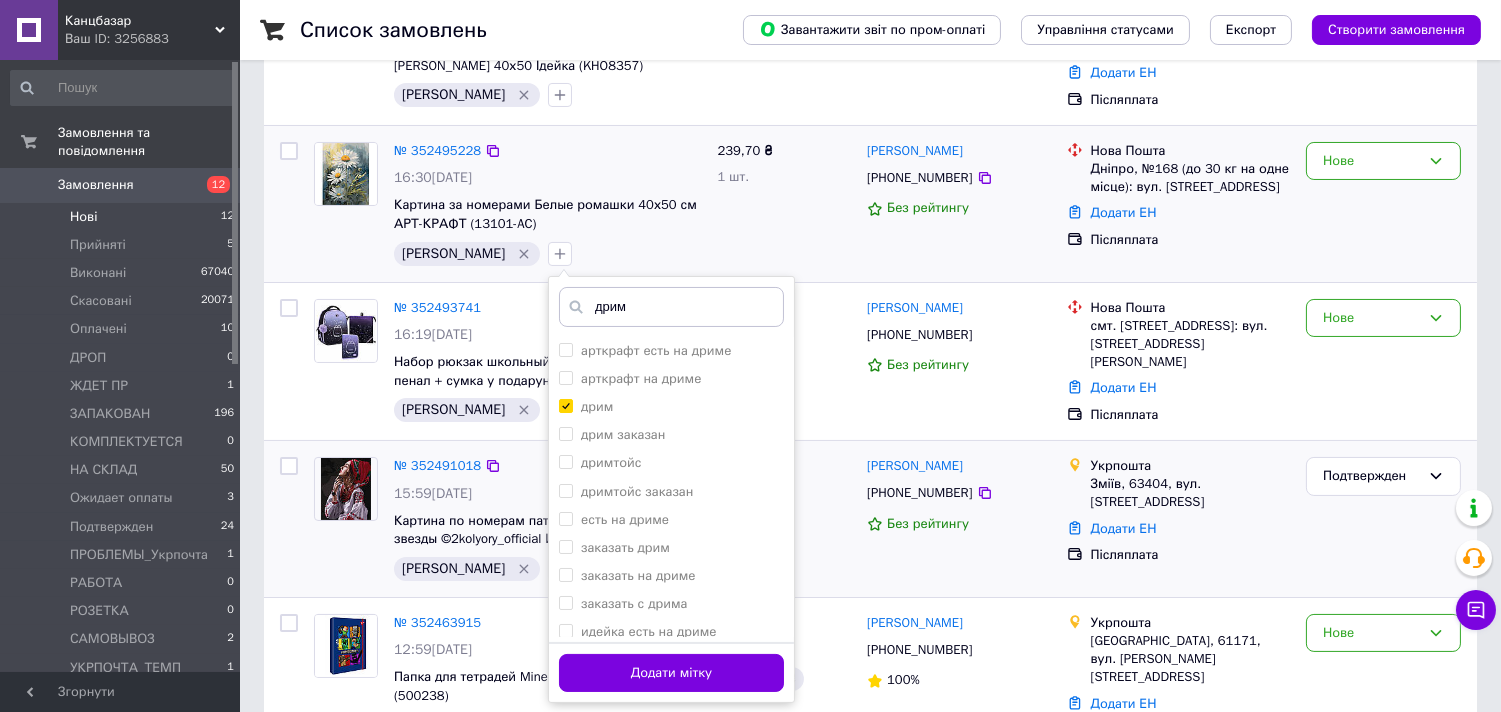 scroll, scrollTop: 444, scrollLeft: 0, axis: vertical 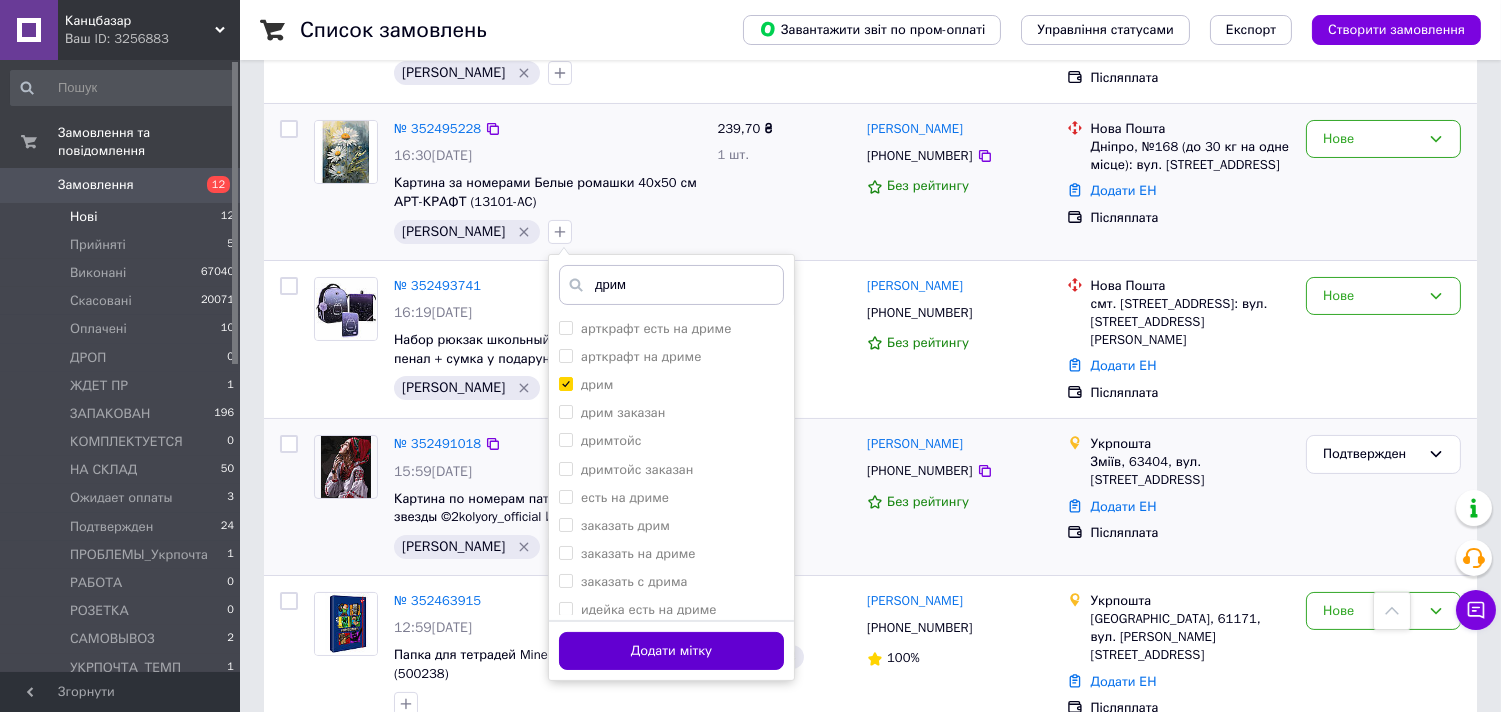 click on "Додати мітку" at bounding box center [671, 651] 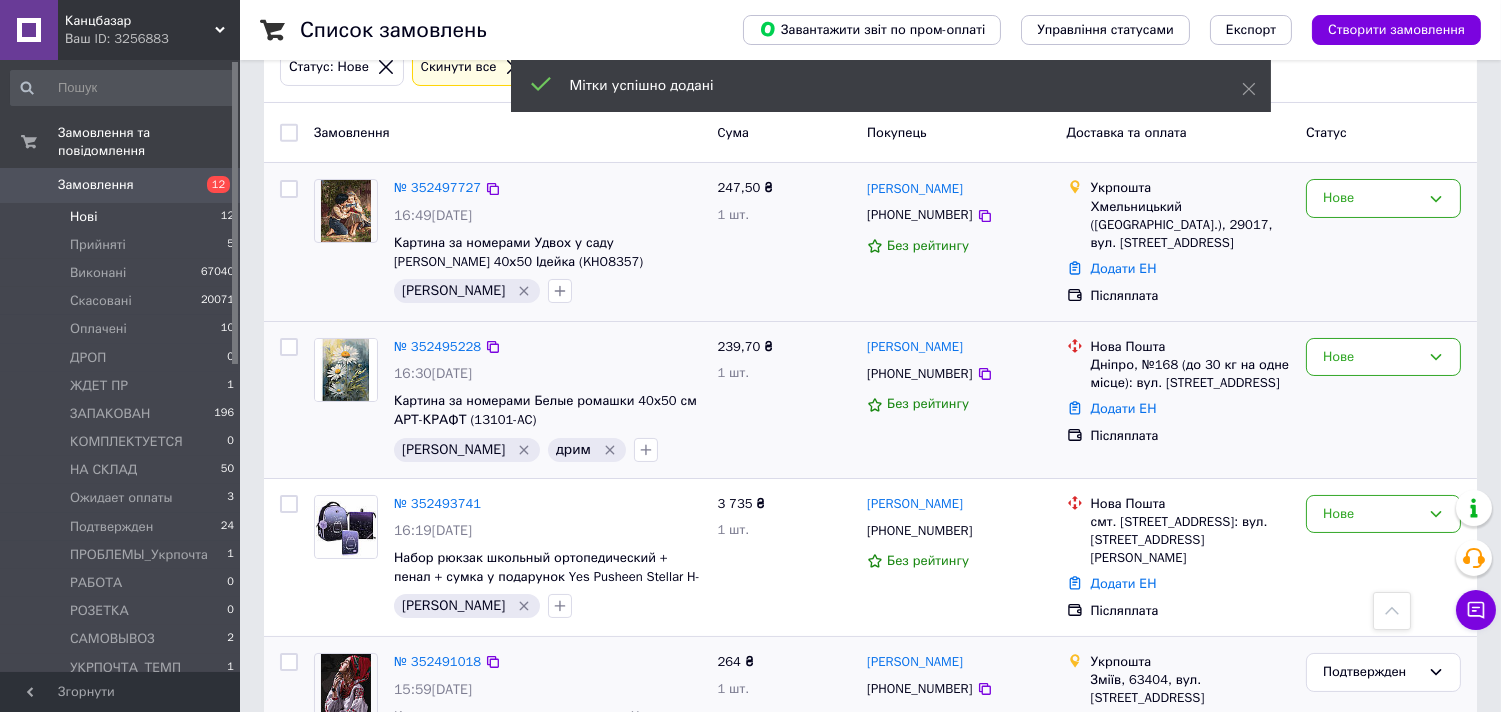 scroll, scrollTop: 222, scrollLeft: 0, axis: vertical 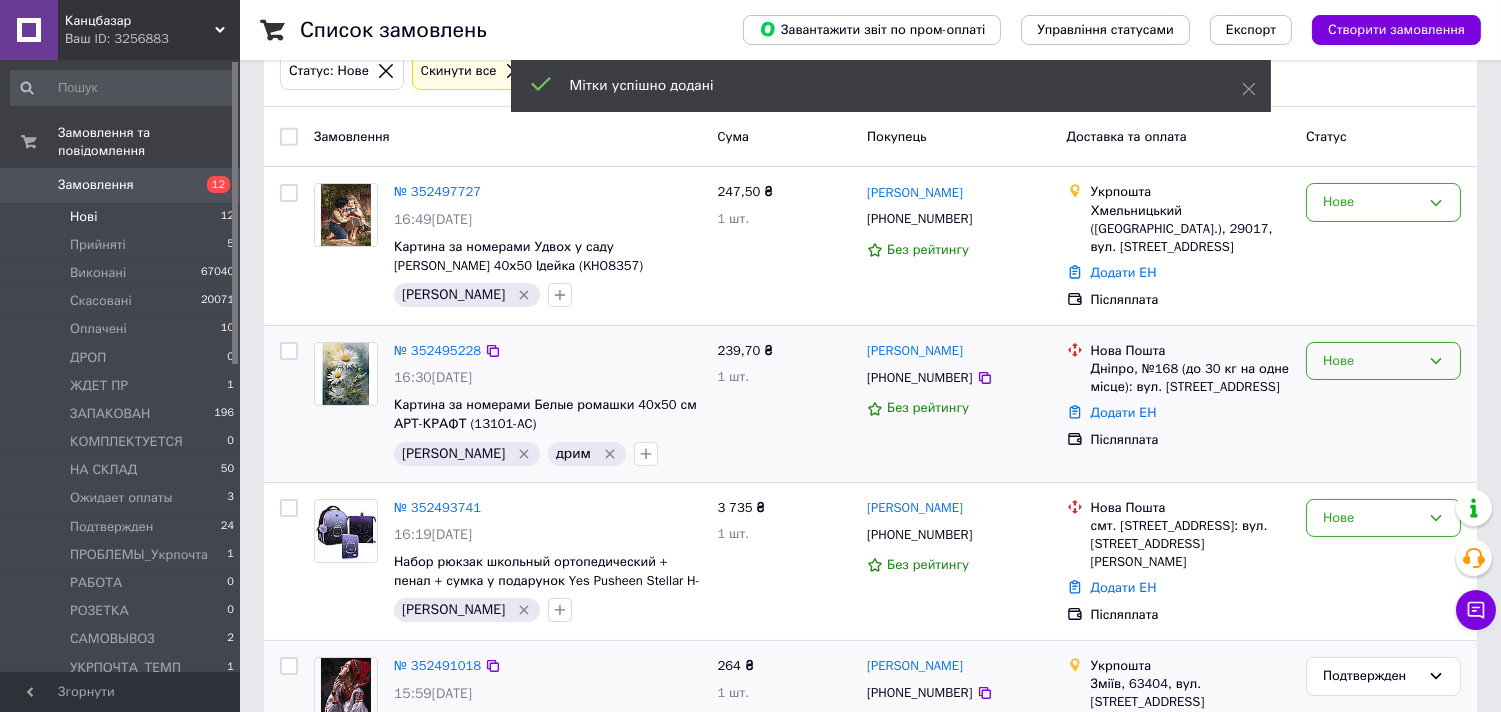 click on "Нове" at bounding box center (1371, 361) 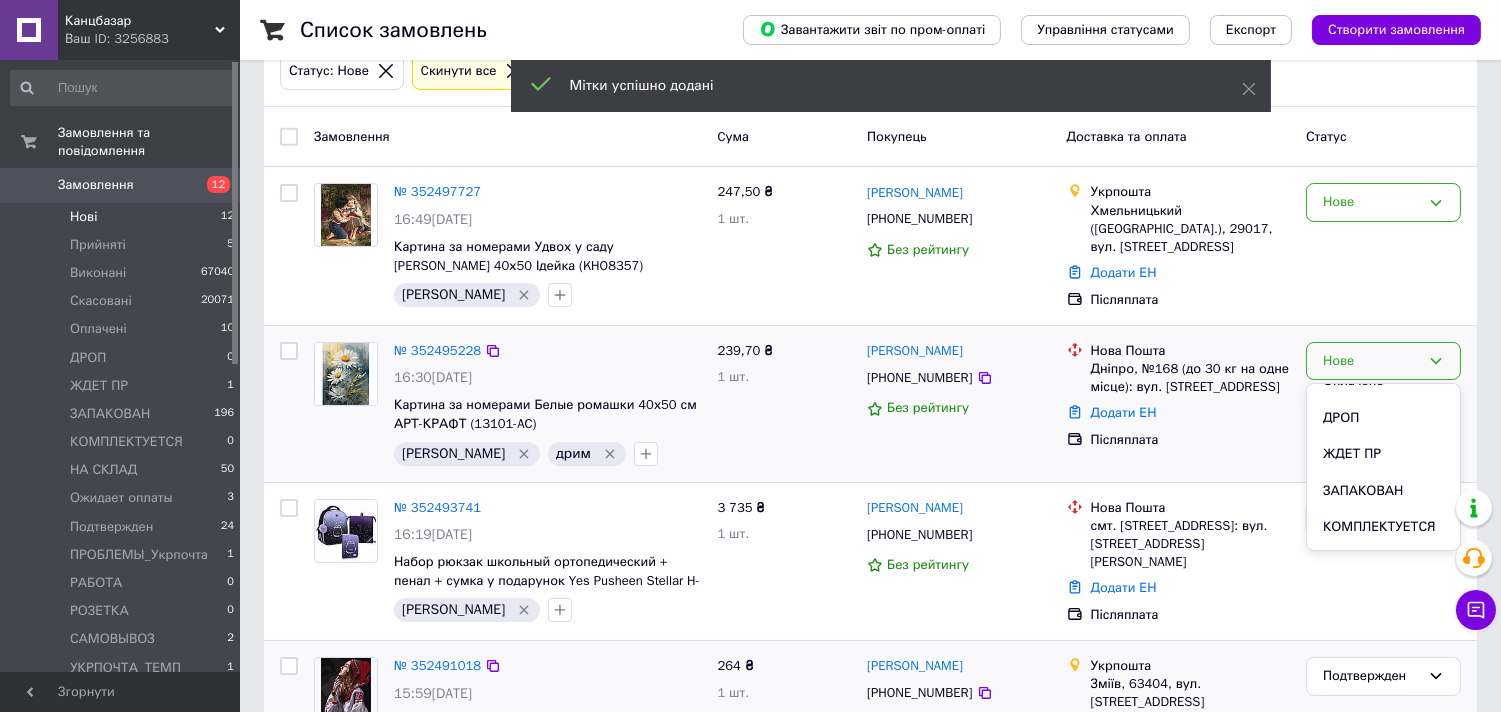 scroll, scrollTop: 333, scrollLeft: 0, axis: vertical 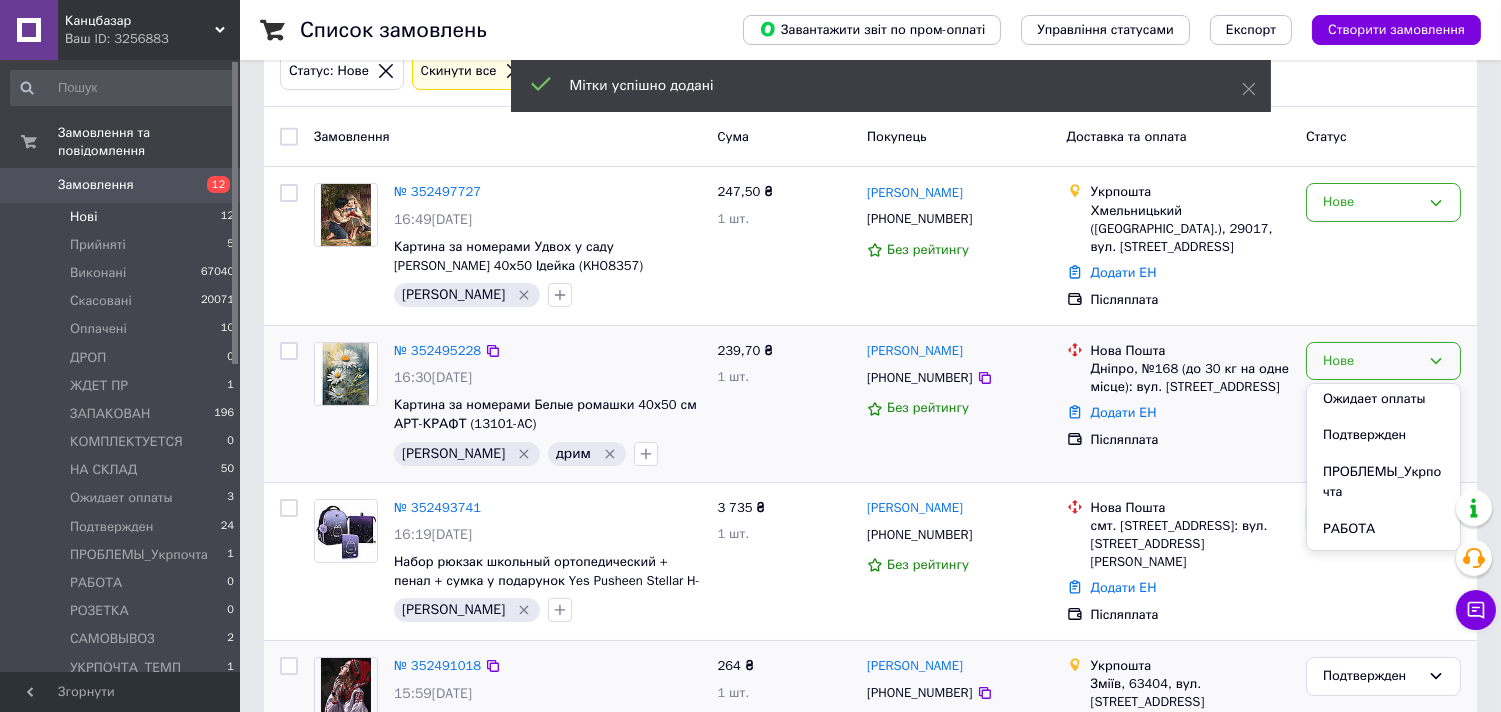click on "Подтвержден" at bounding box center [1383, 435] 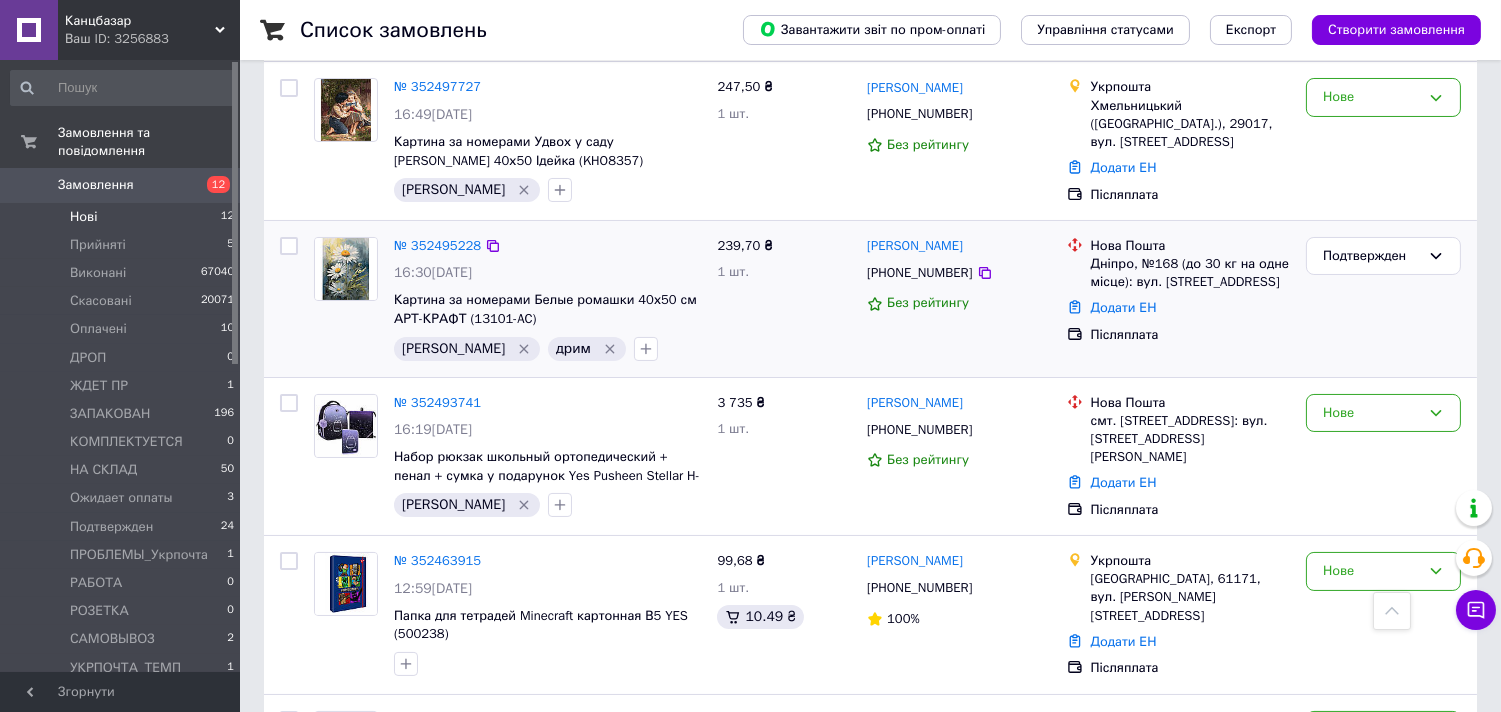 scroll, scrollTop: 111, scrollLeft: 0, axis: vertical 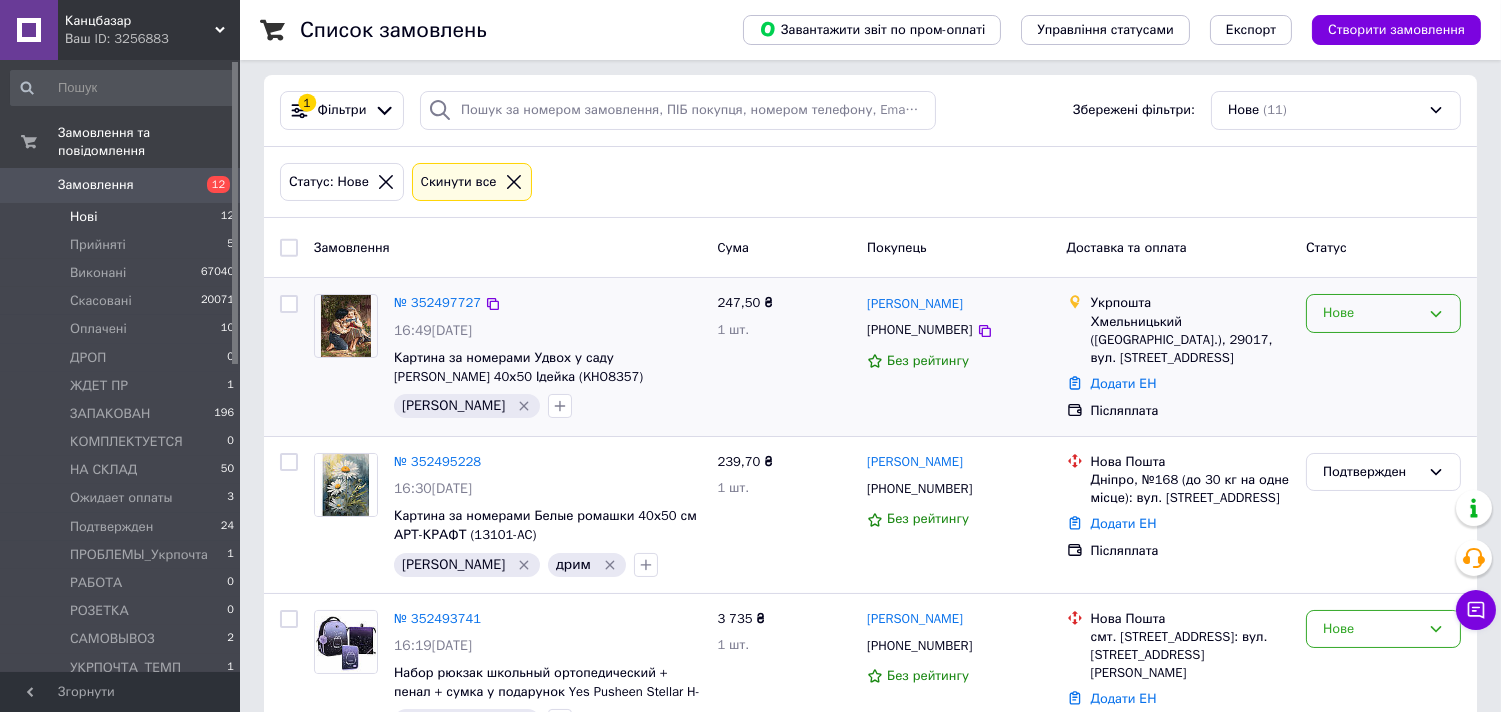 click on "Нове" at bounding box center (1371, 313) 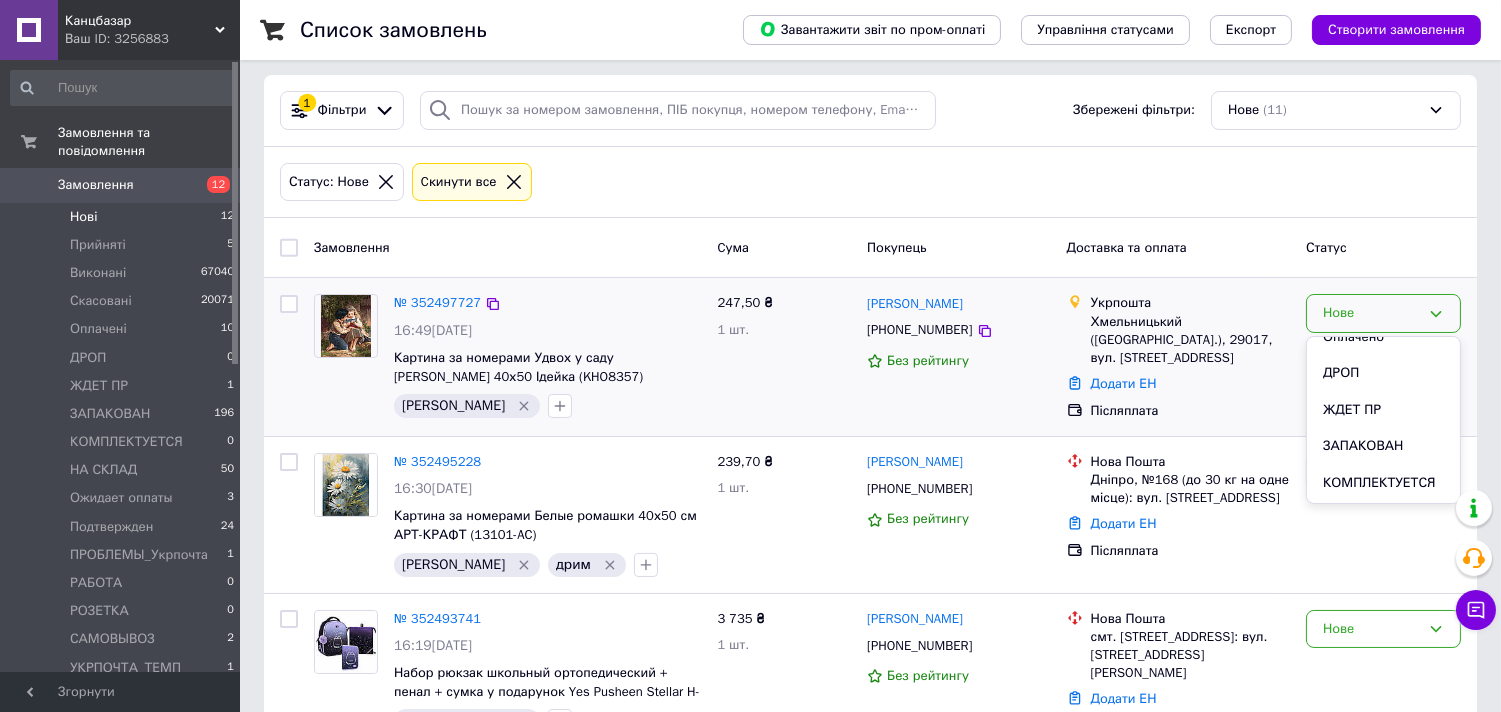 scroll, scrollTop: 222, scrollLeft: 0, axis: vertical 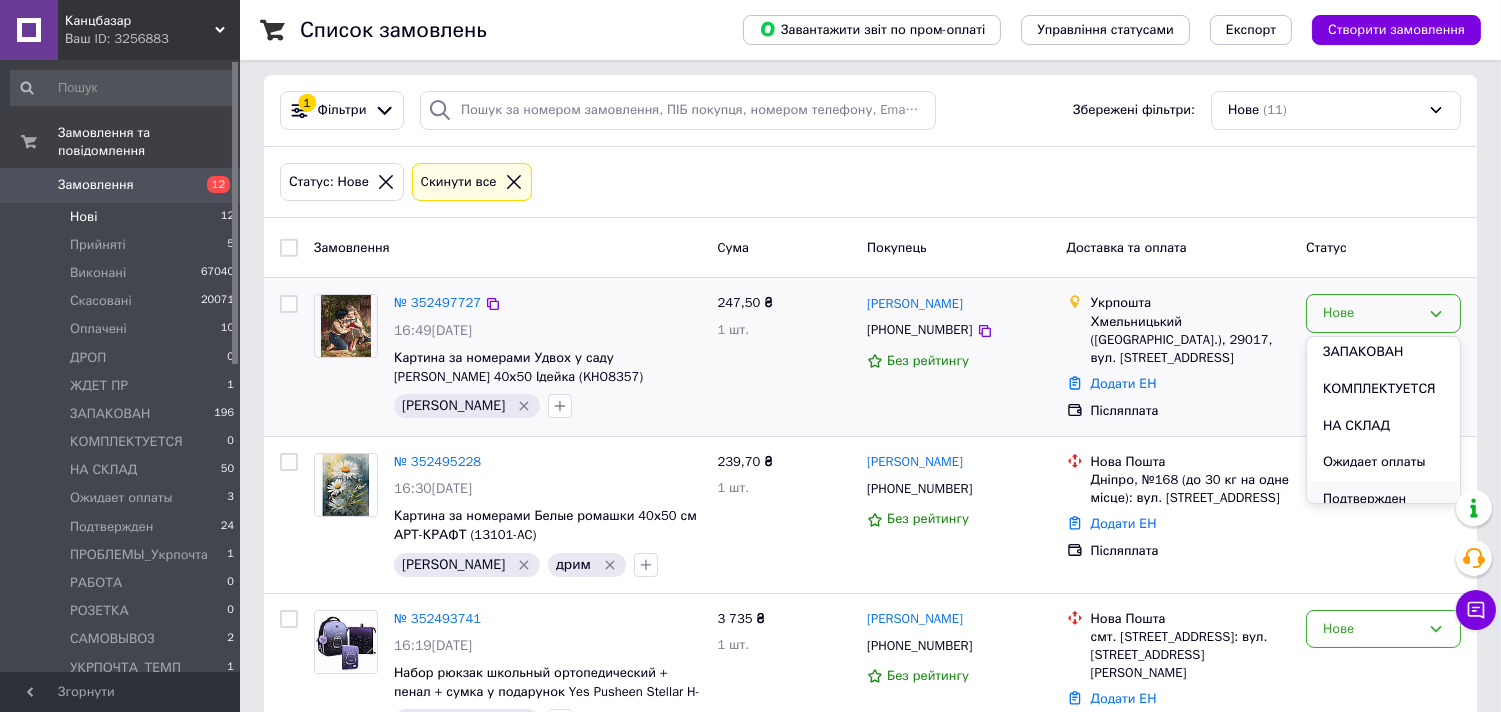 click on "Подтвержден" at bounding box center (1383, 499) 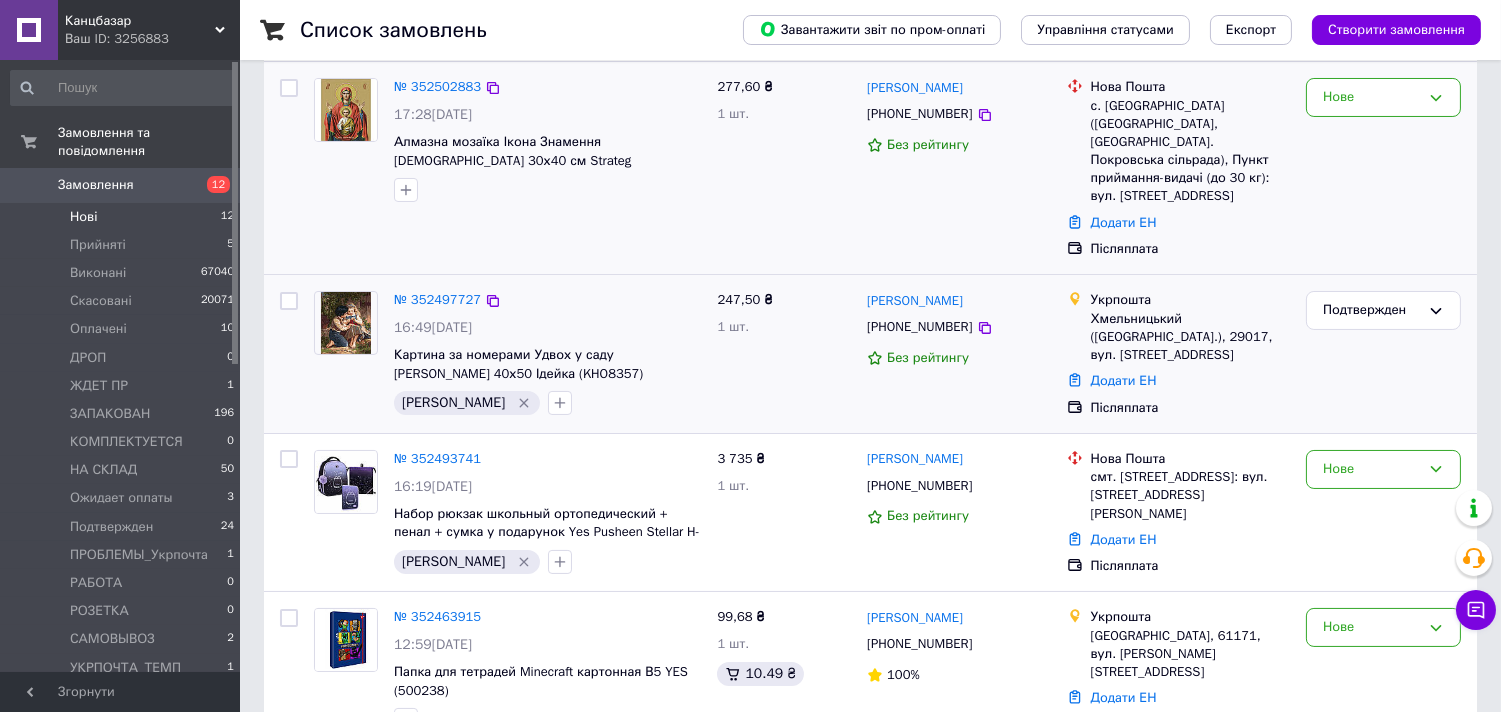 scroll, scrollTop: 333, scrollLeft: 0, axis: vertical 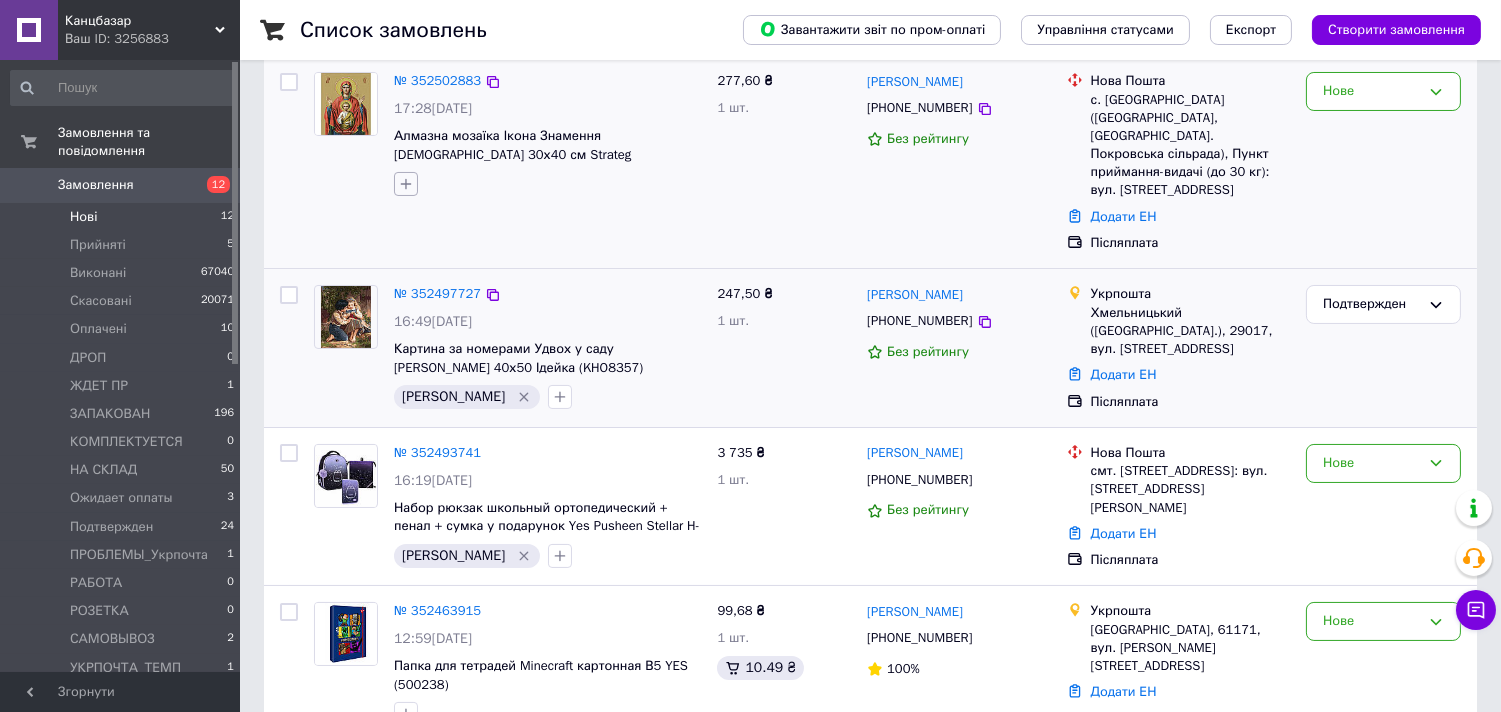 click 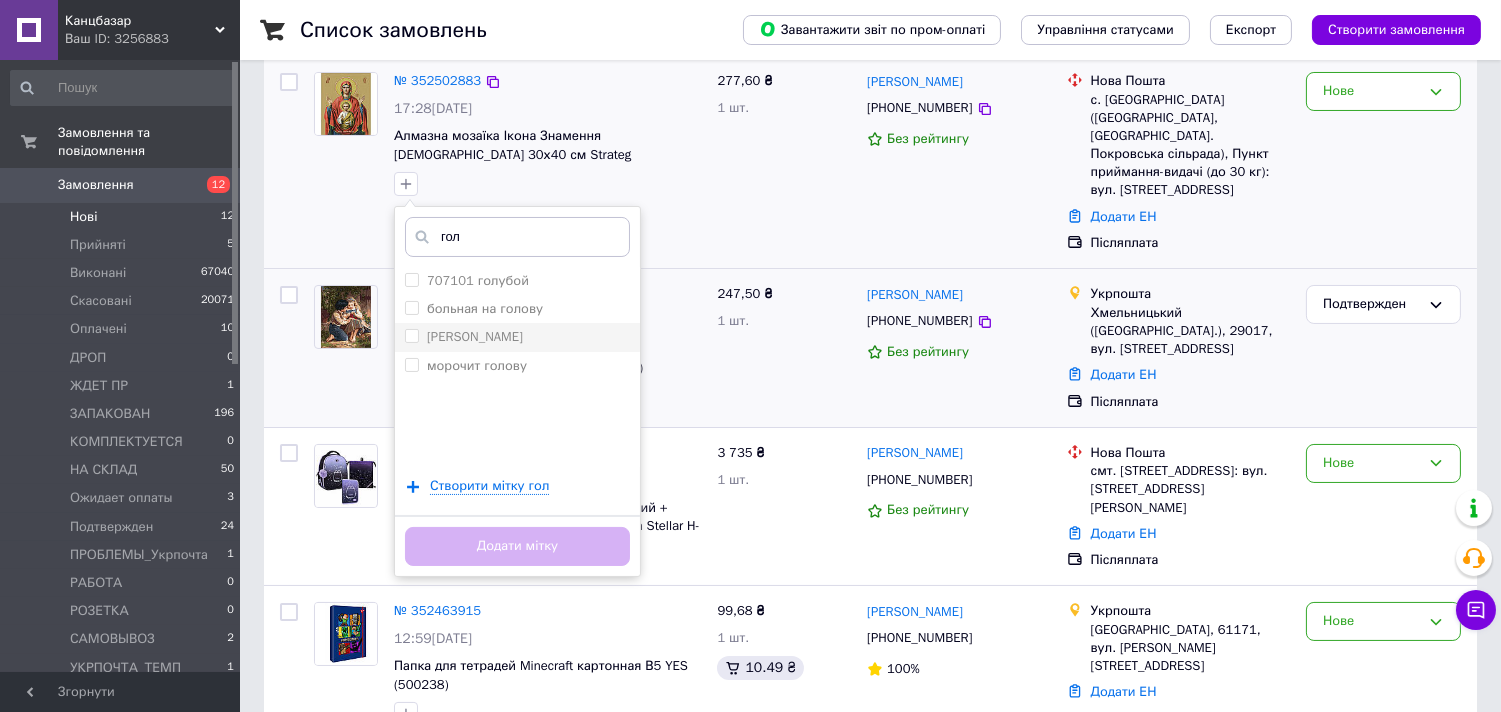 type on "гол" 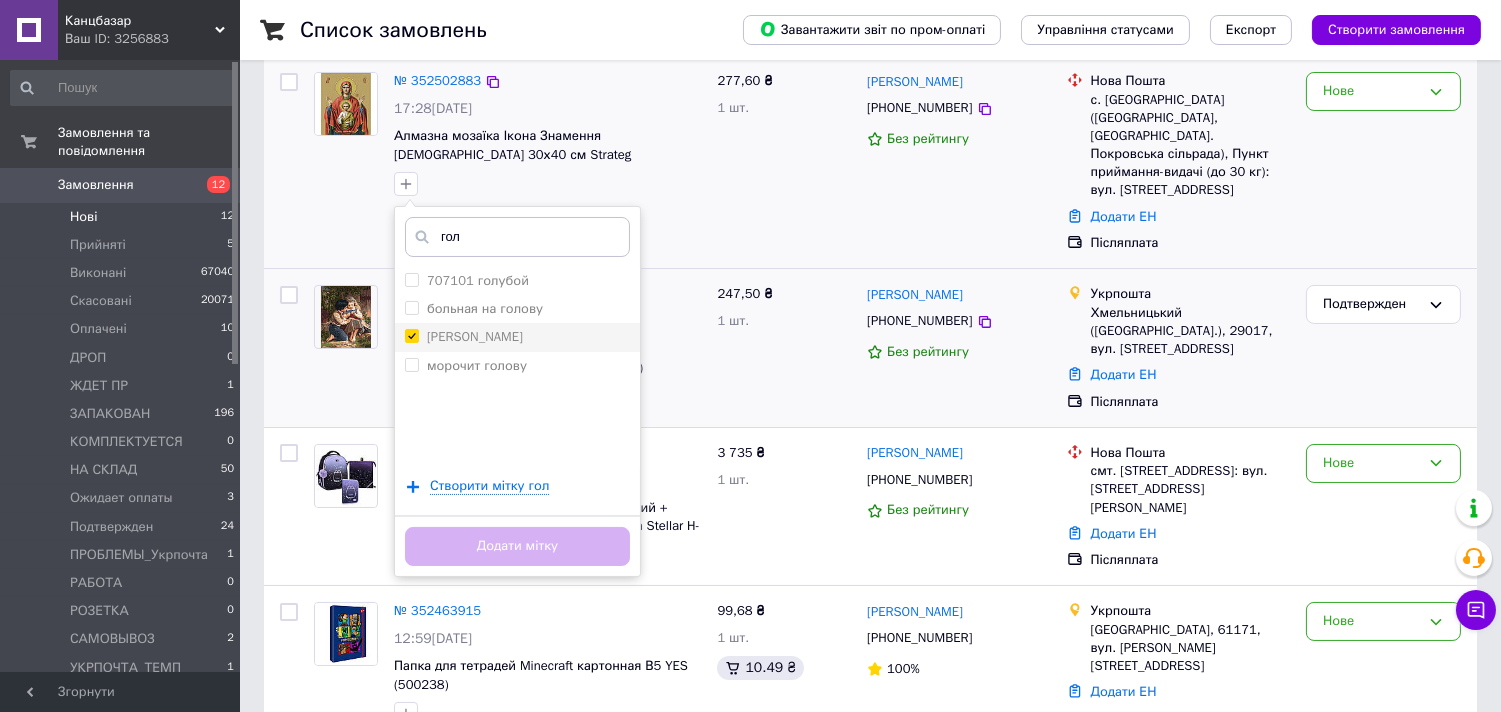 checkbox on "true" 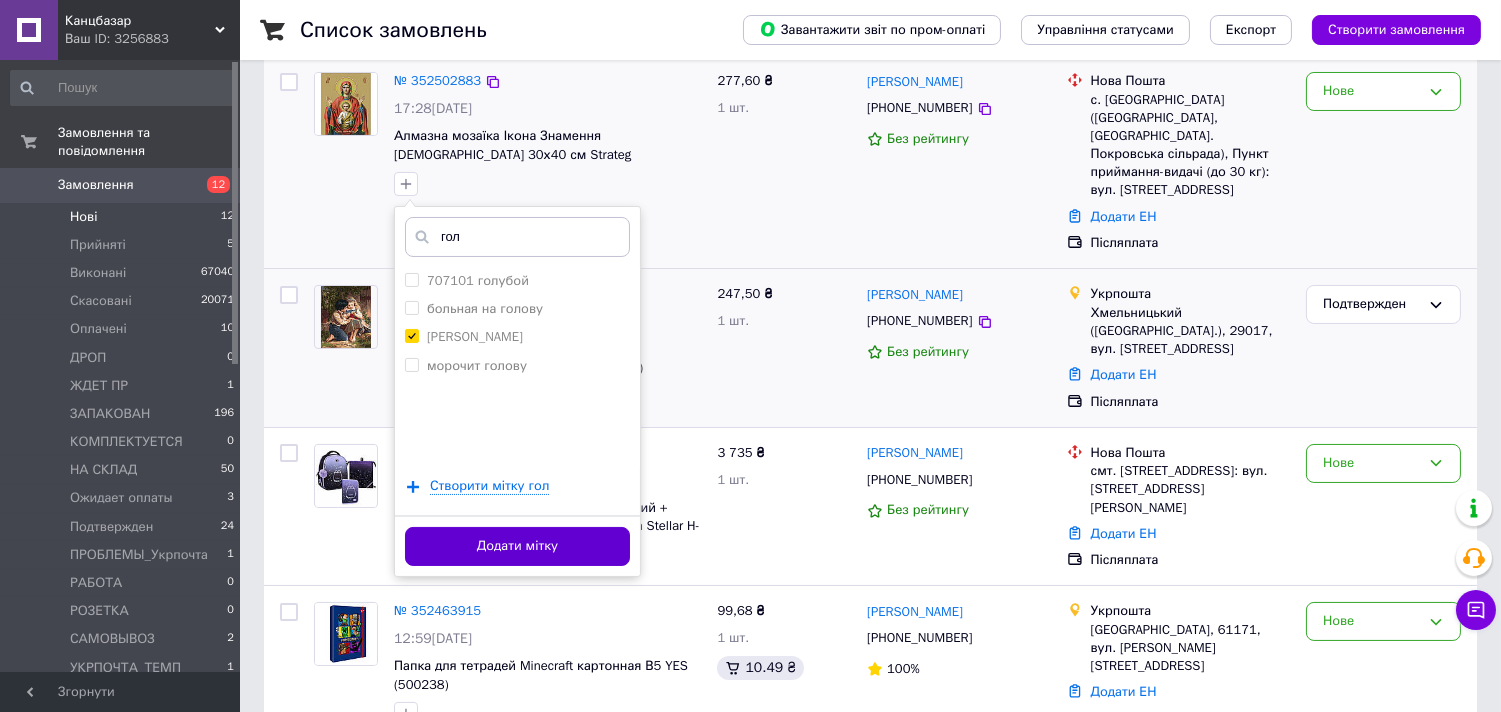 click on "Додати мітку" at bounding box center [517, 546] 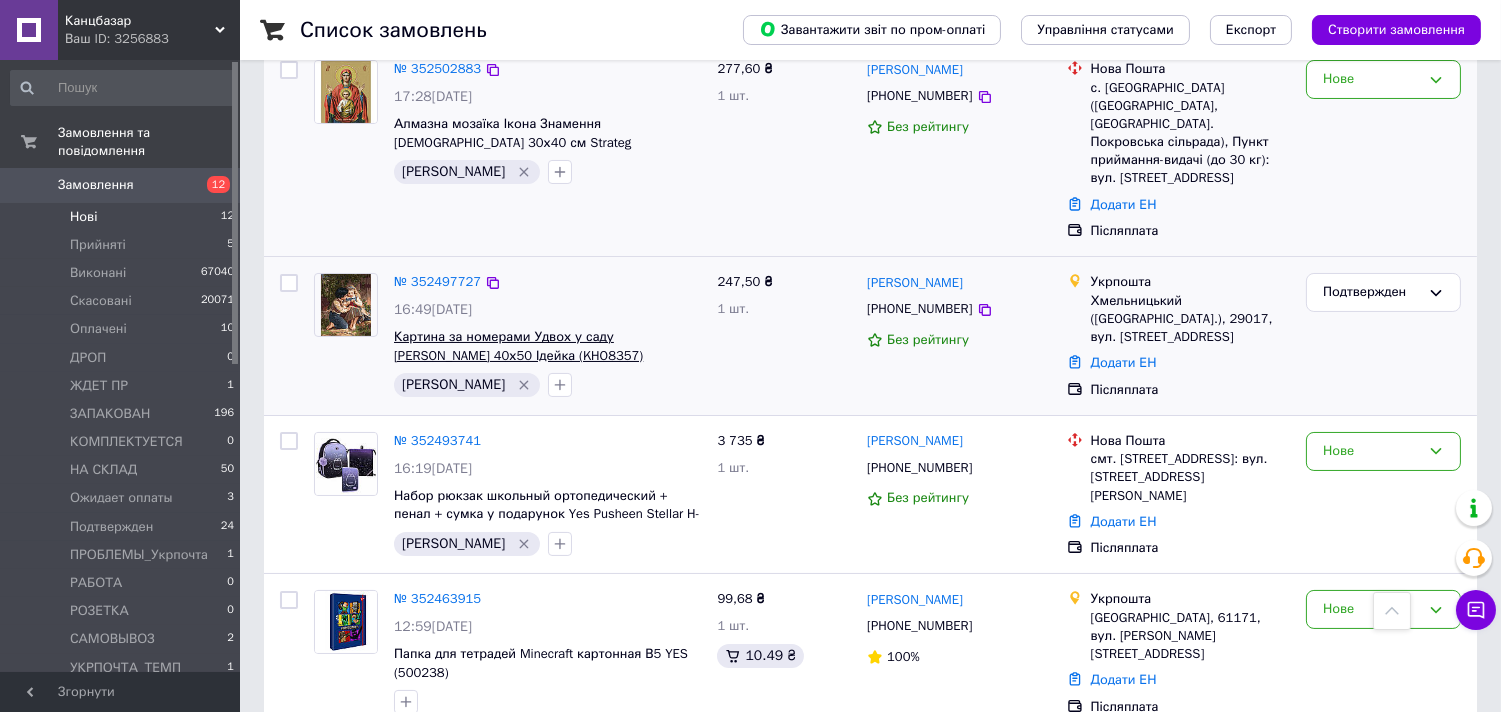 scroll, scrollTop: 152, scrollLeft: 0, axis: vertical 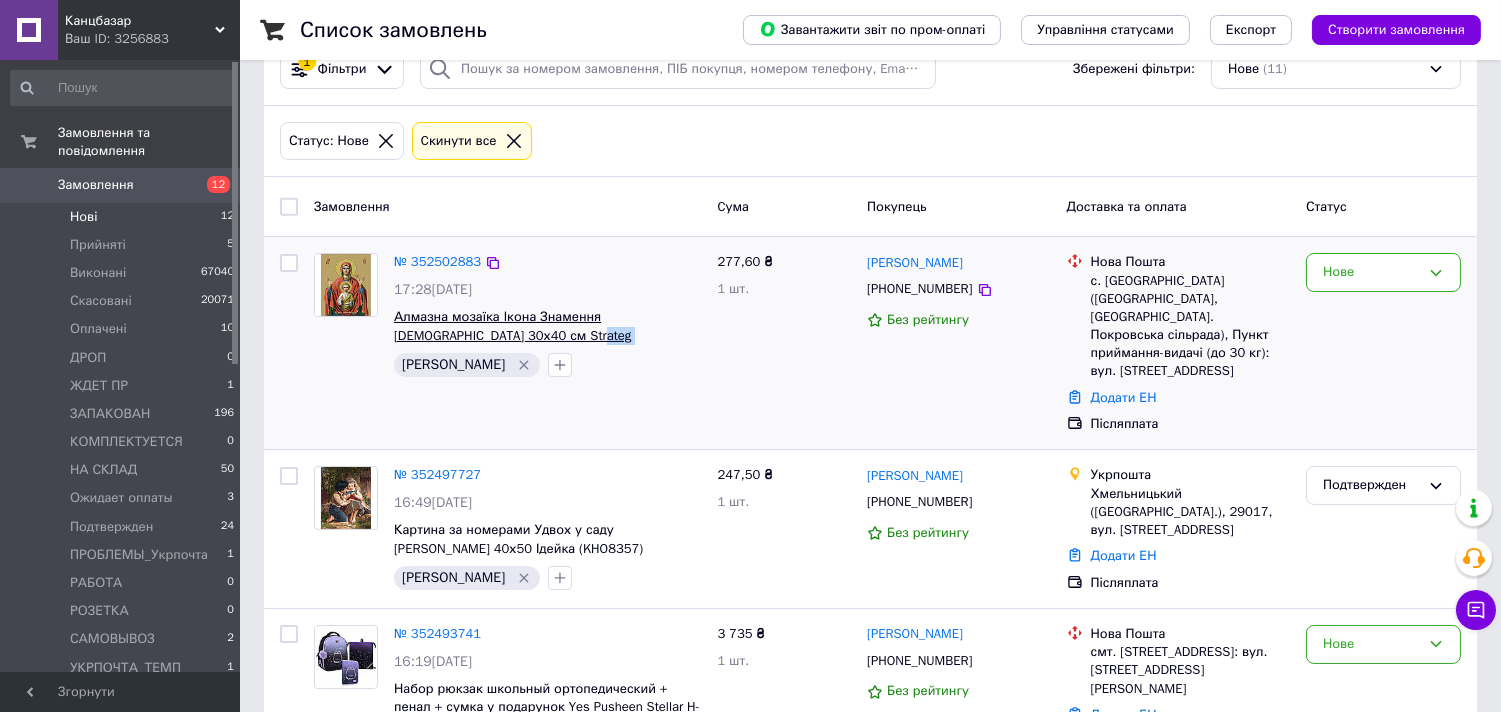 drag, startPoint x: 573, startPoint y: 332, endPoint x: 500, endPoint y: 332, distance: 73 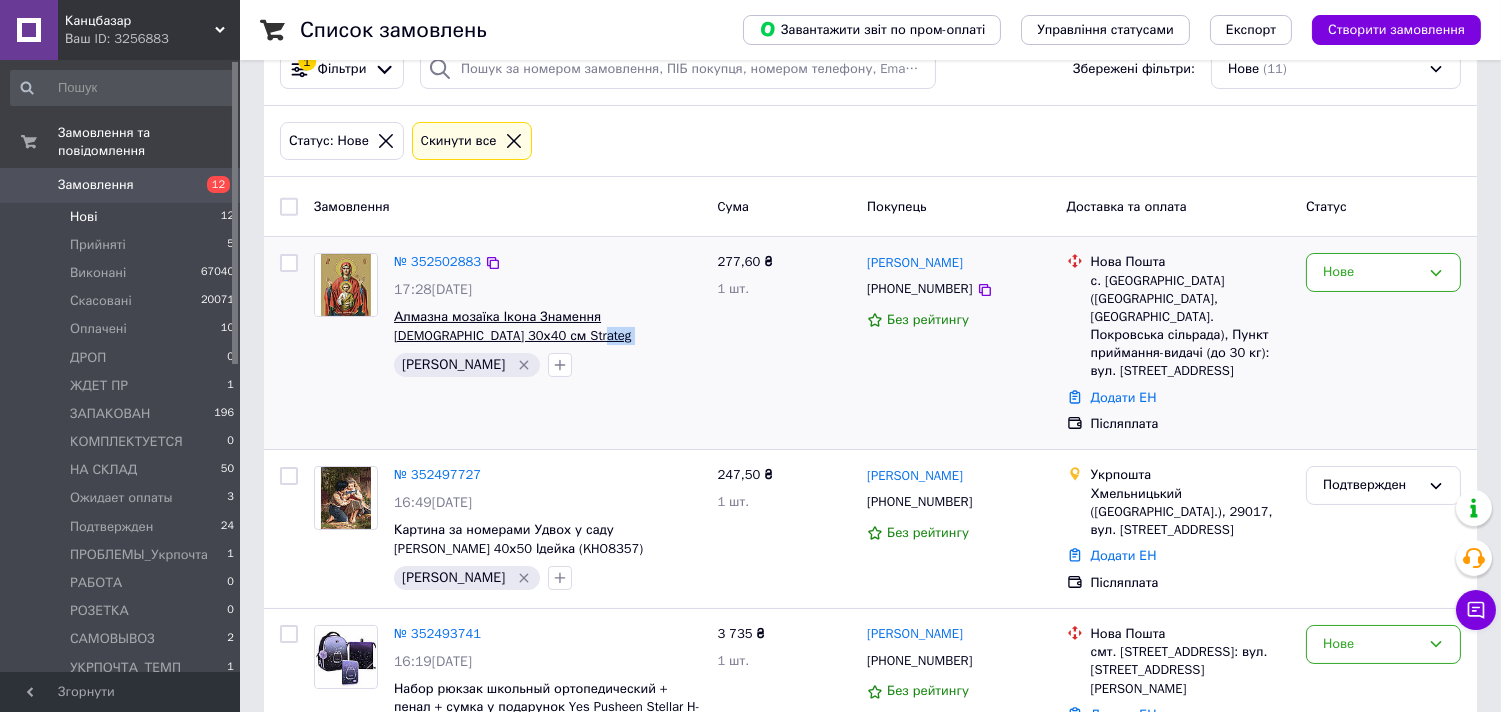 copy on "HEG86026)" 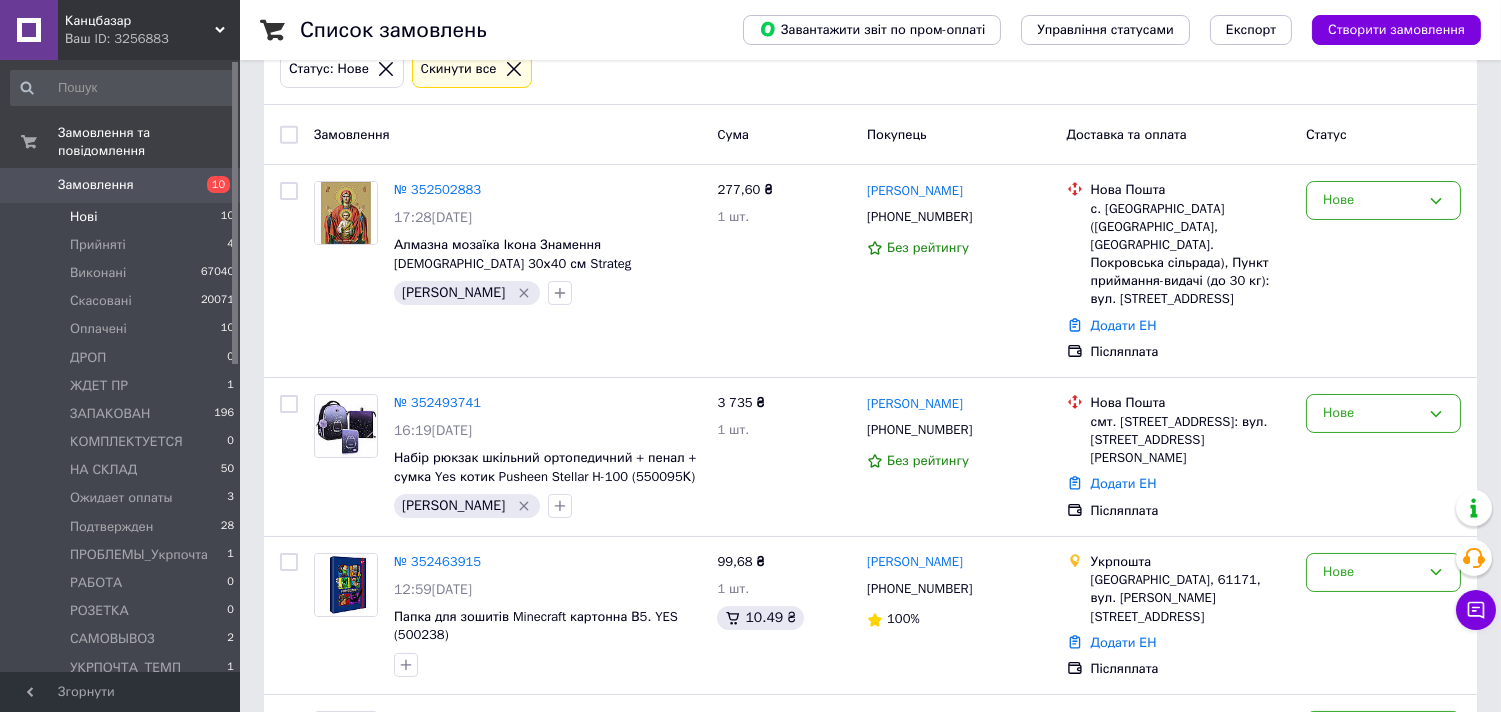 scroll, scrollTop: 333, scrollLeft: 0, axis: vertical 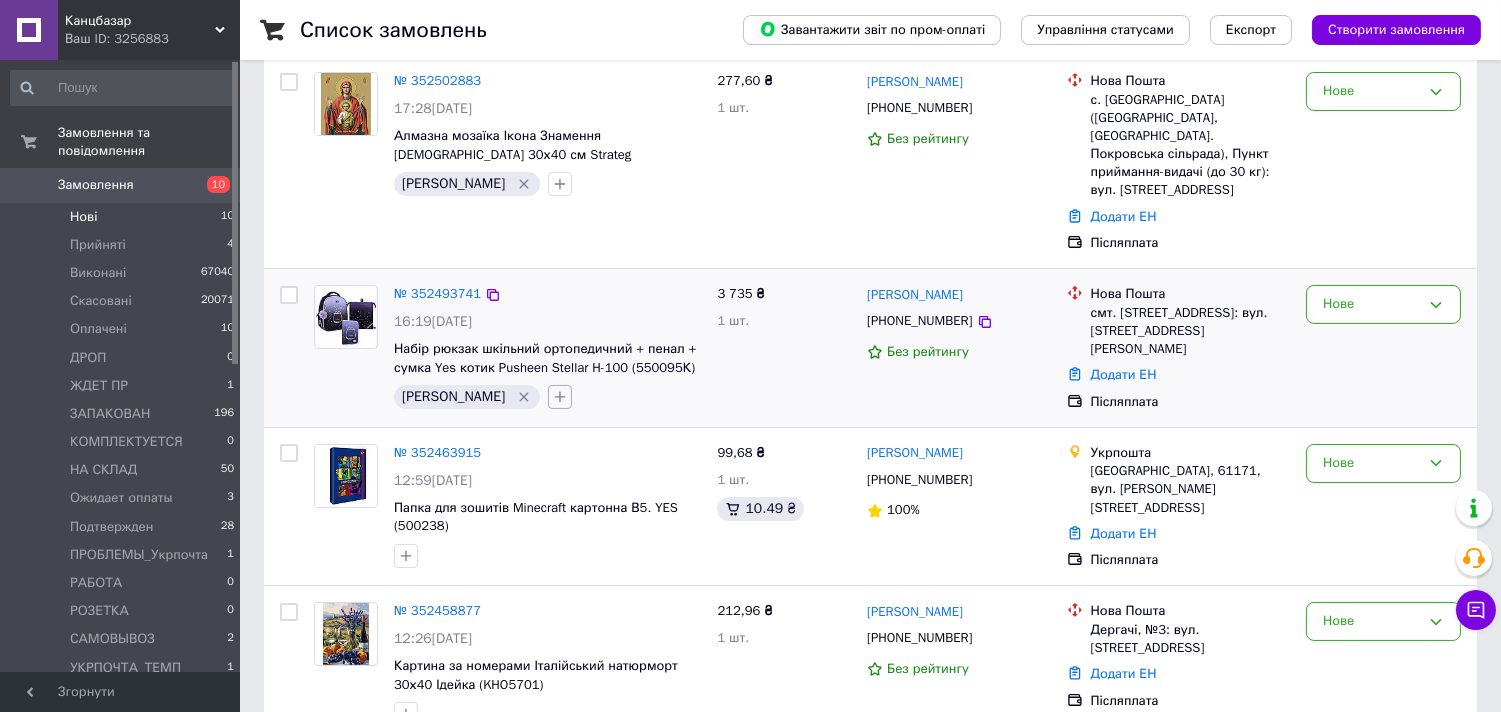 click 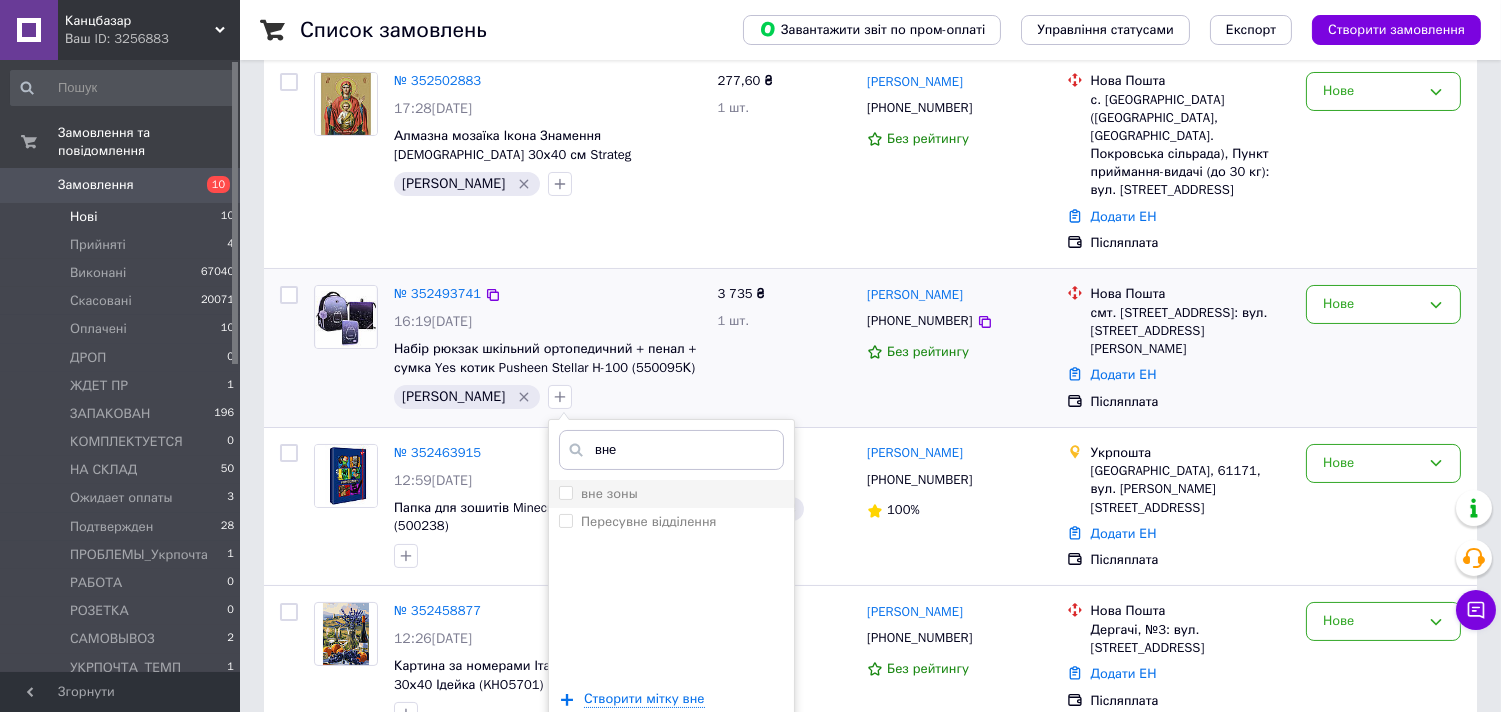 type on "вне" 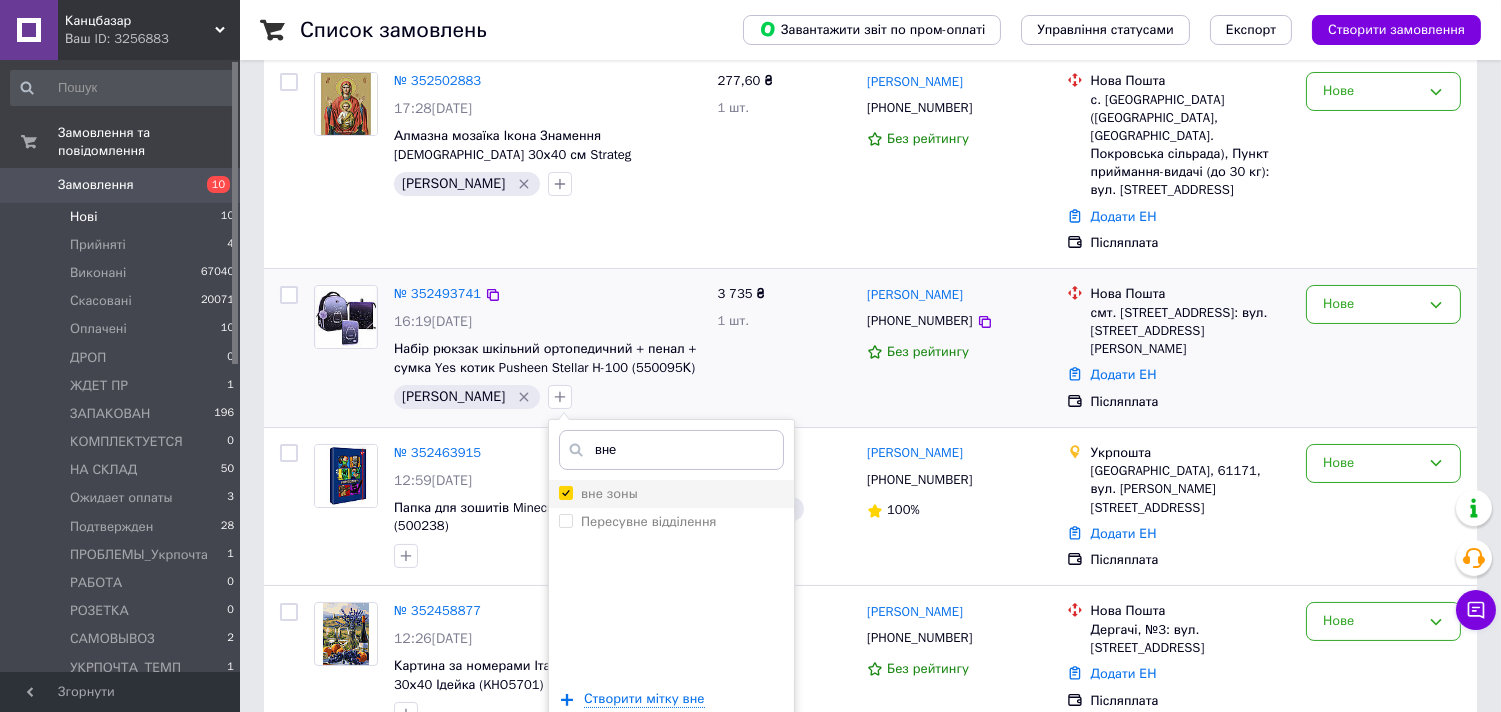 checkbox on "true" 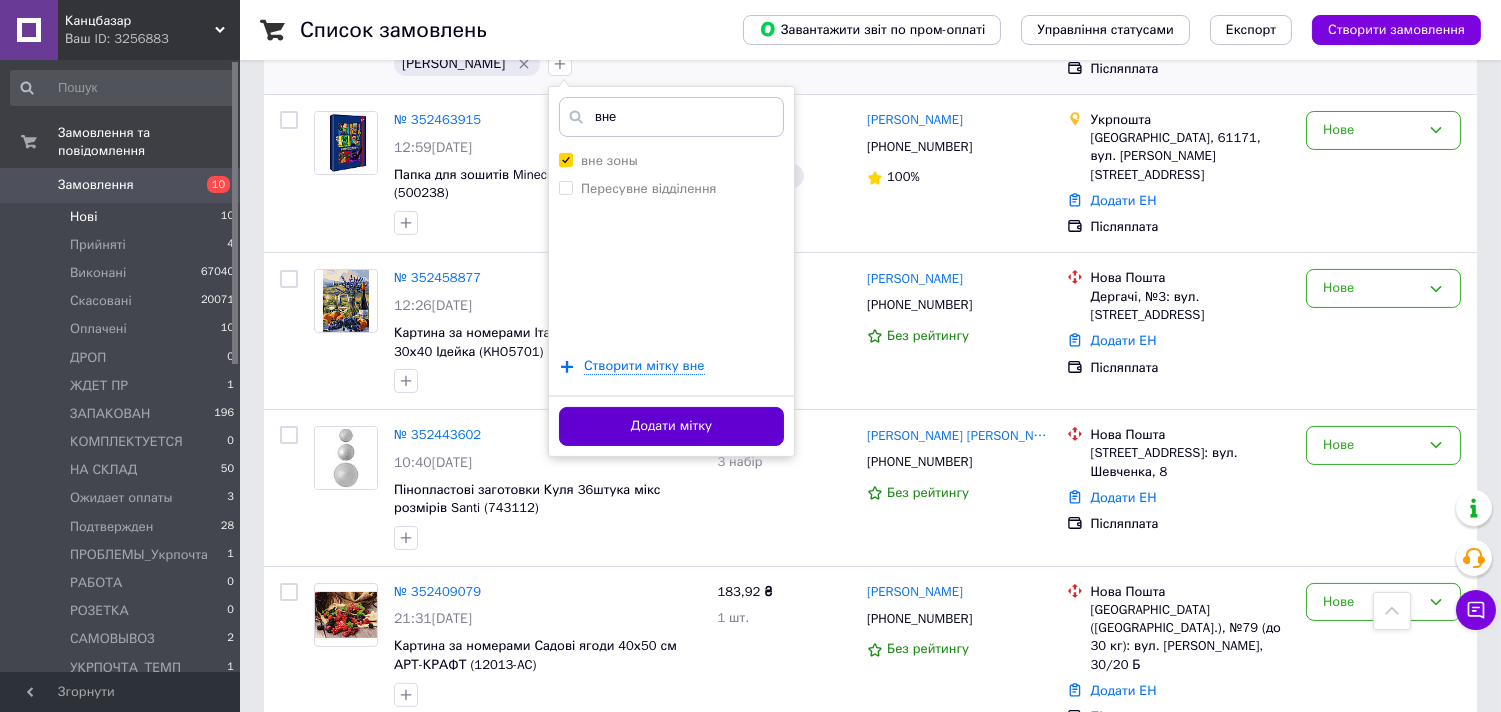click on "Додати мітку" at bounding box center (671, 426) 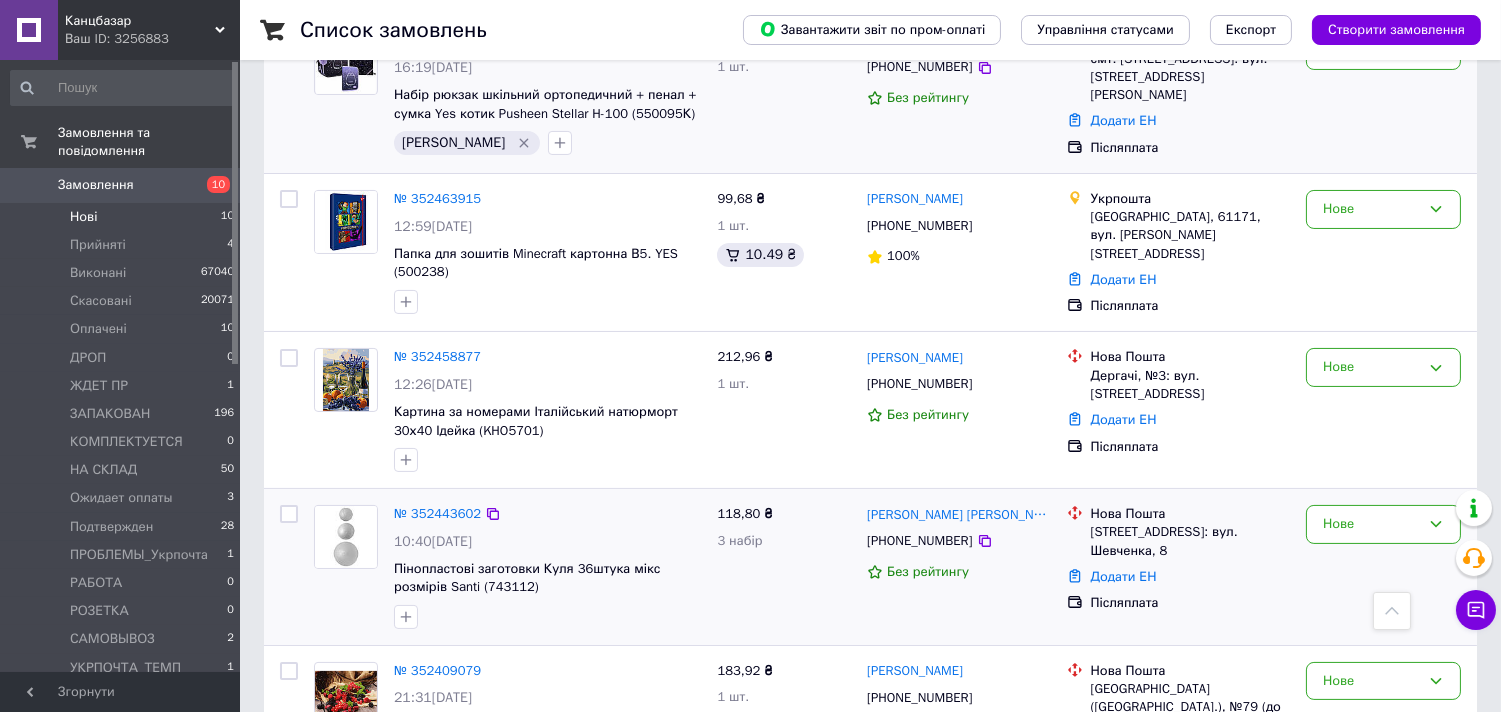 scroll, scrollTop: 444, scrollLeft: 0, axis: vertical 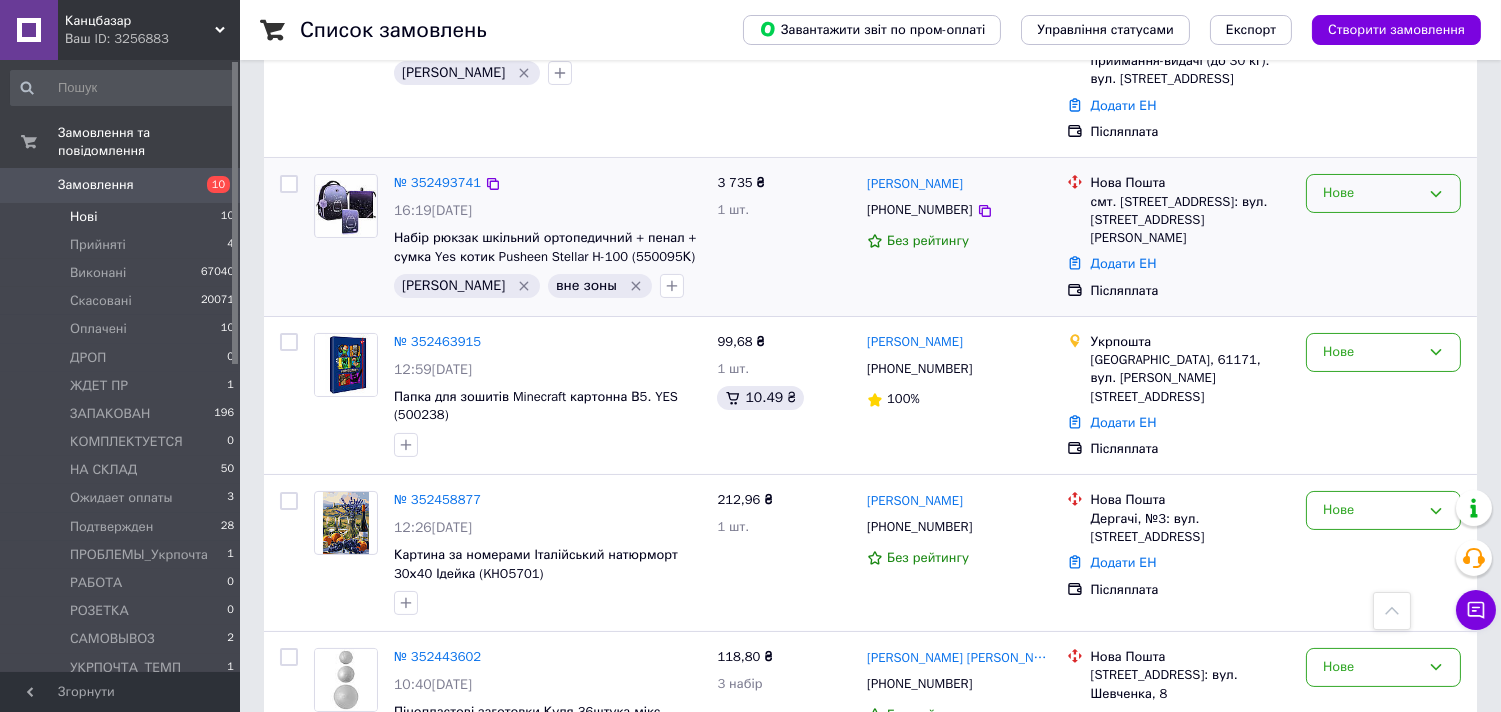 click on "Нове" at bounding box center (1371, 193) 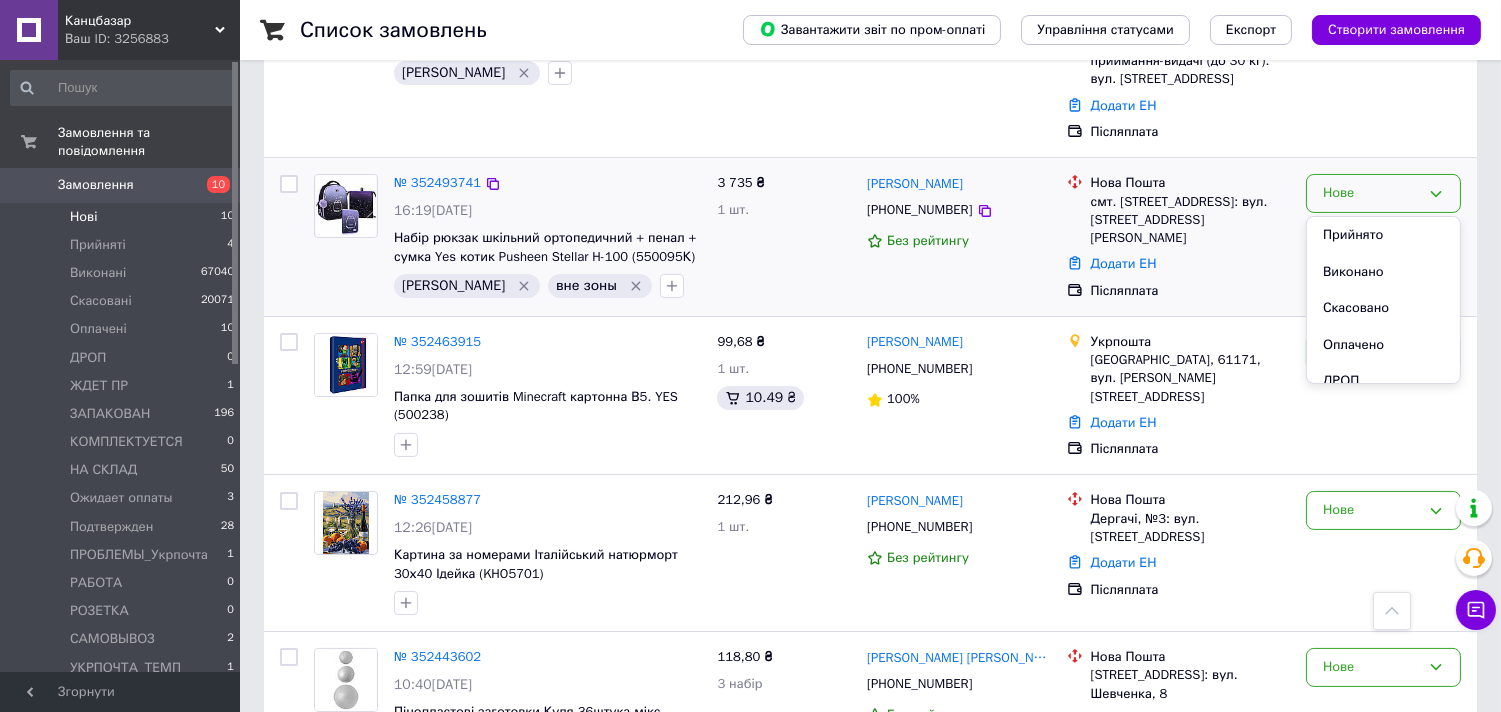 click on "Прийнято" at bounding box center [1383, 235] 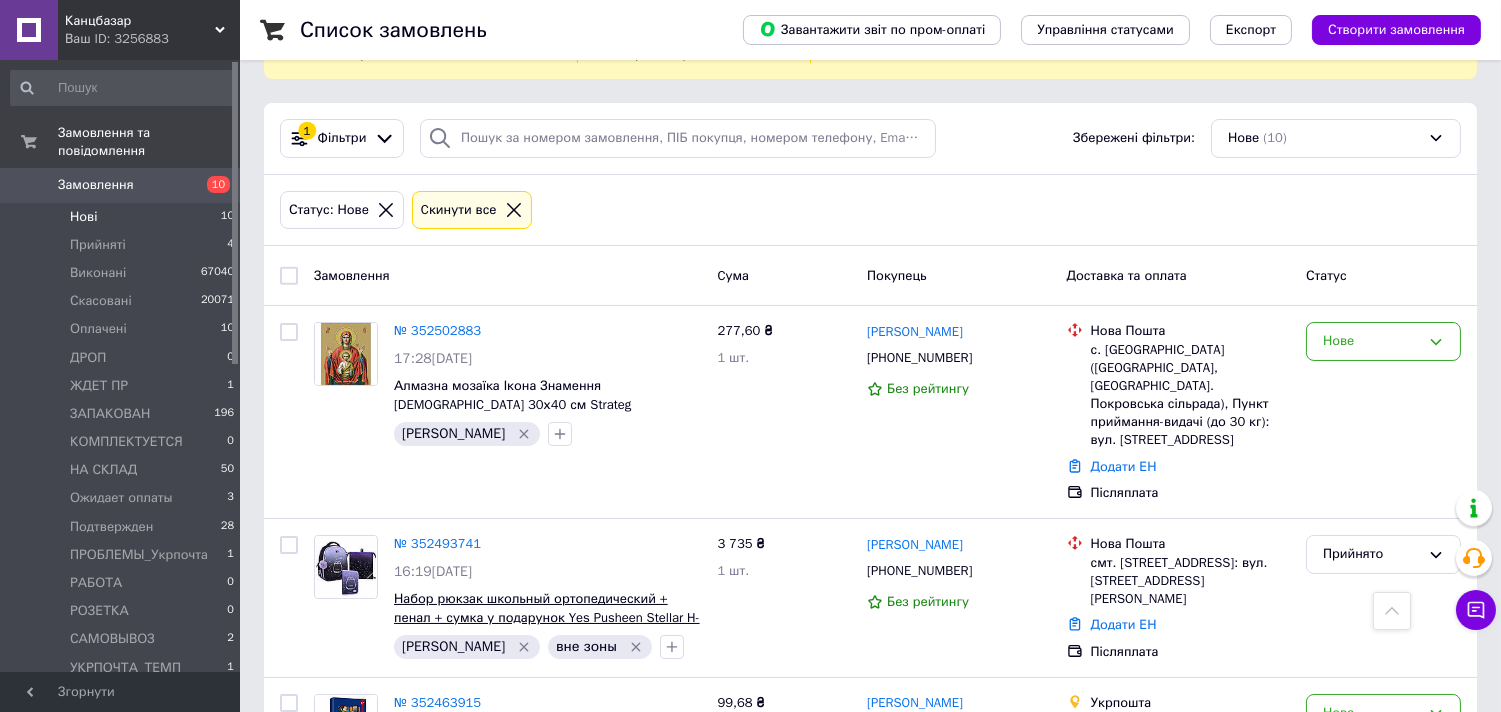scroll, scrollTop: 0, scrollLeft: 0, axis: both 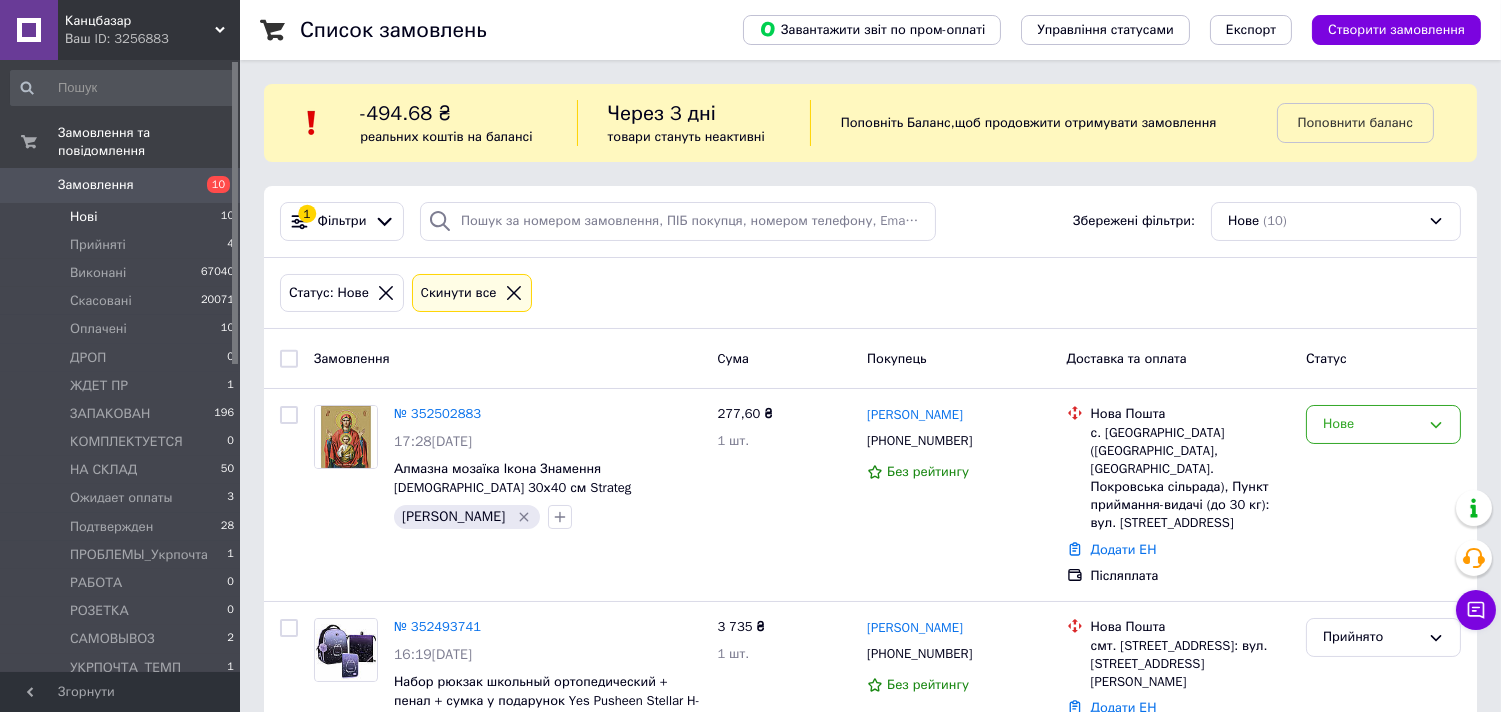 click at bounding box center [514, 293] 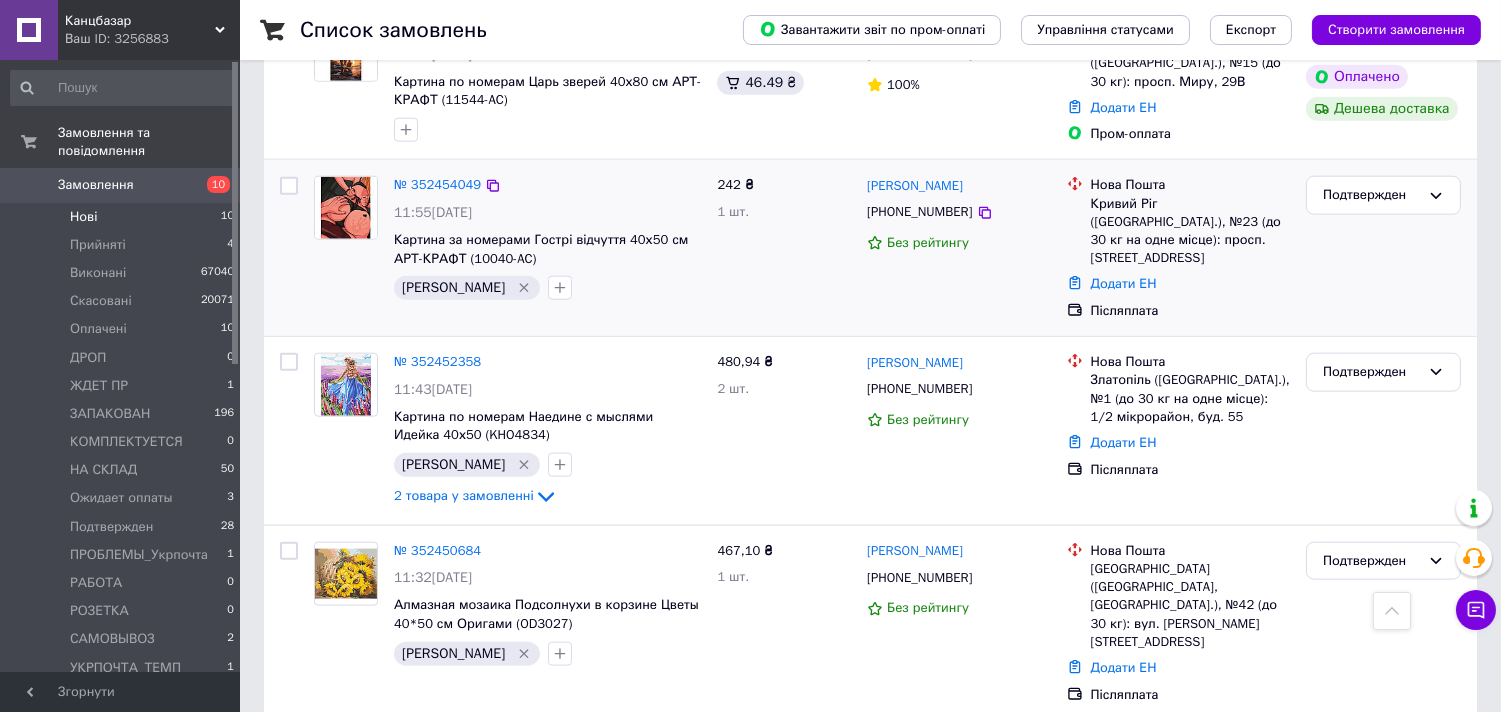scroll, scrollTop: 4333, scrollLeft: 0, axis: vertical 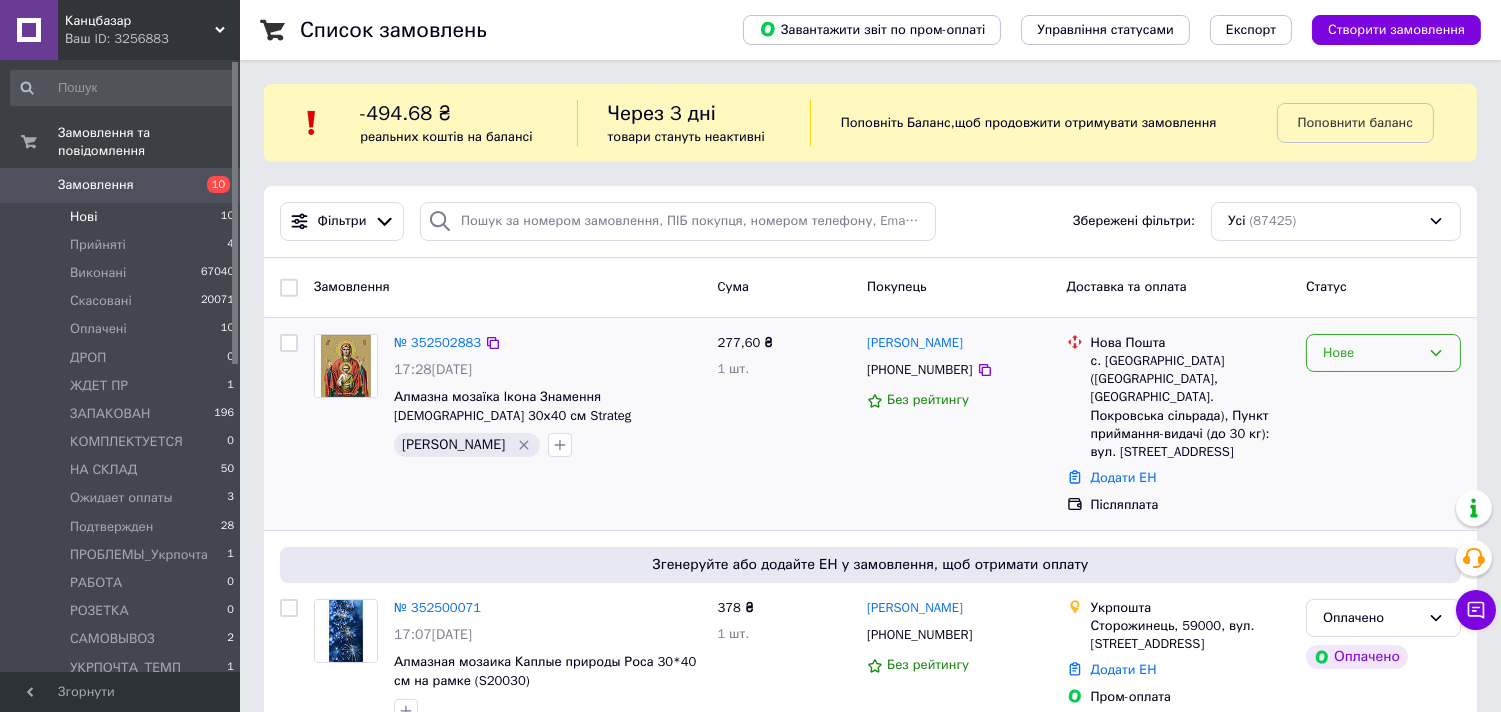 click on "Нове" at bounding box center [1371, 353] 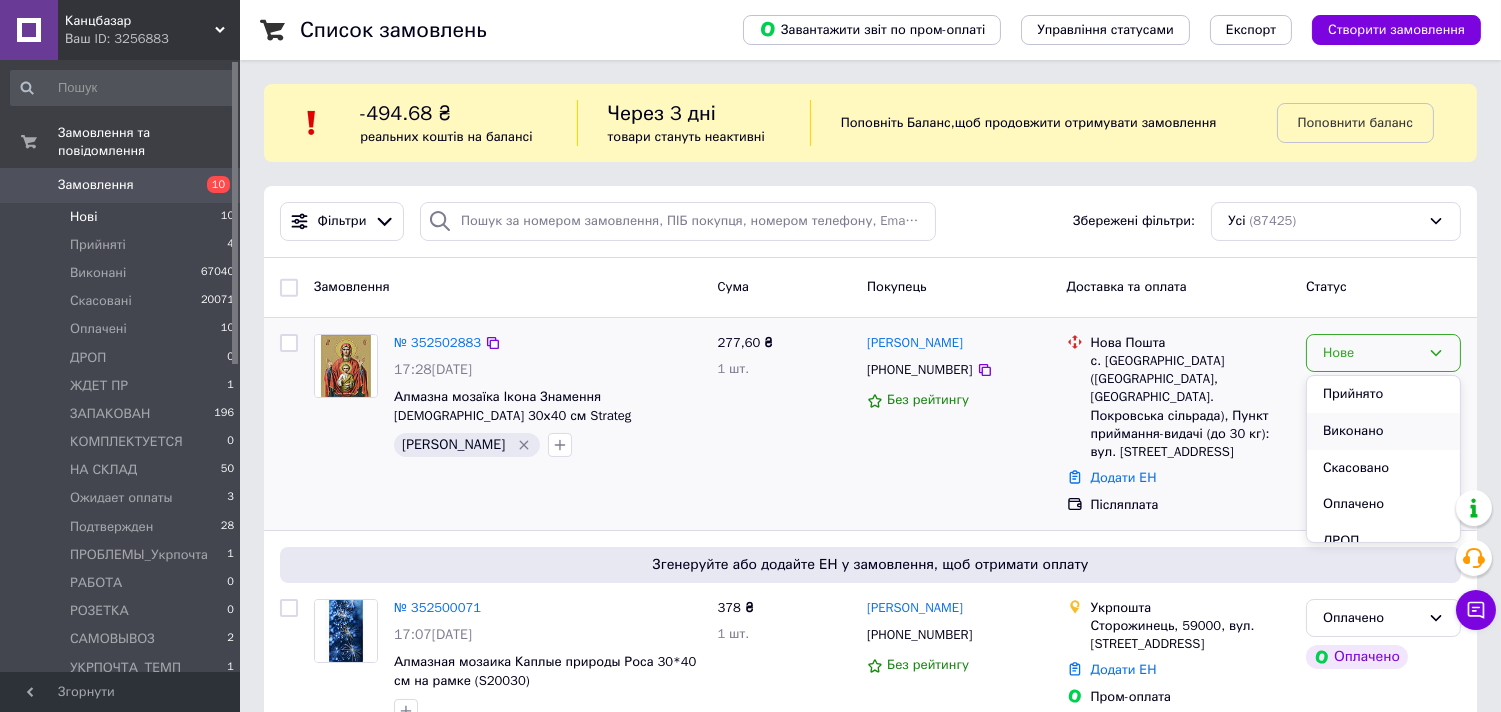 scroll, scrollTop: 333, scrollLeft: 0, axis: vertical 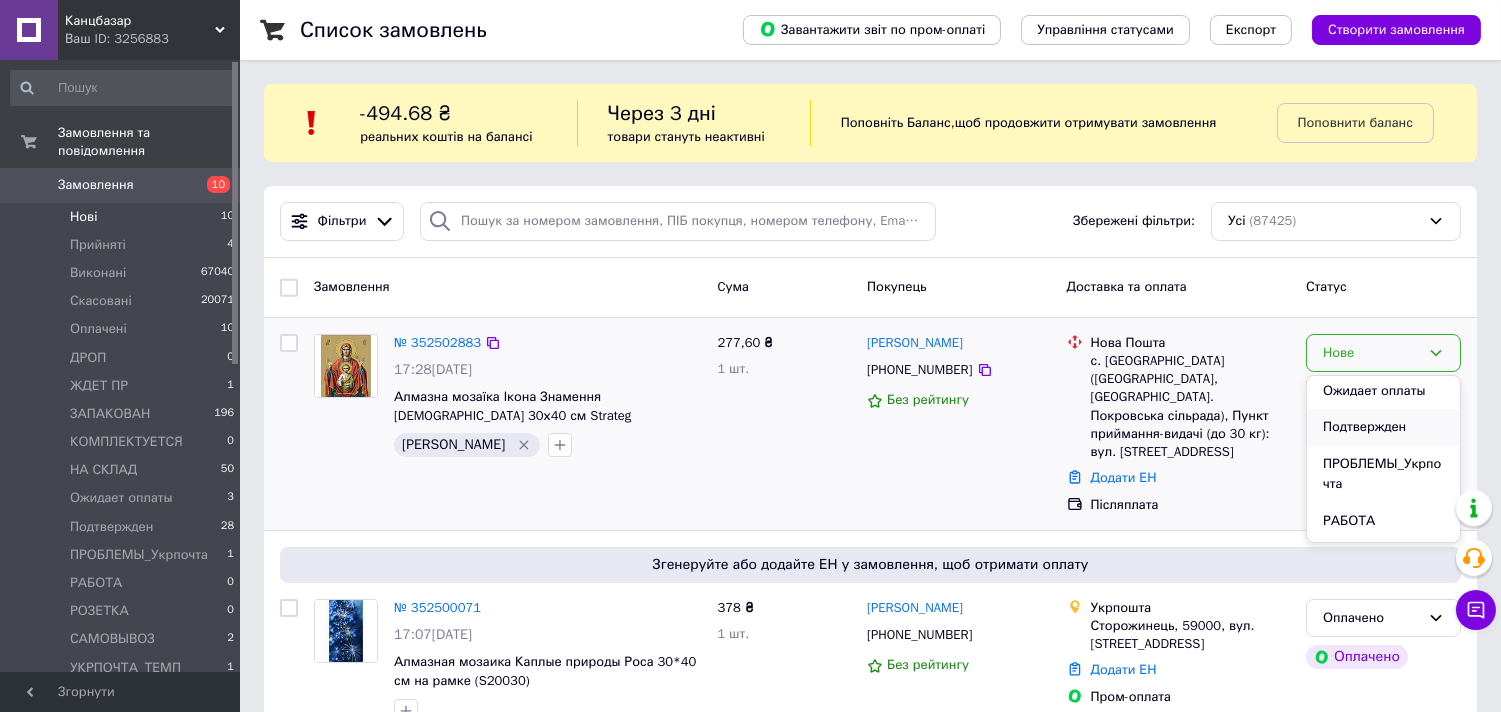 click on "Подтвержден" at bounding box center [1383, 427] 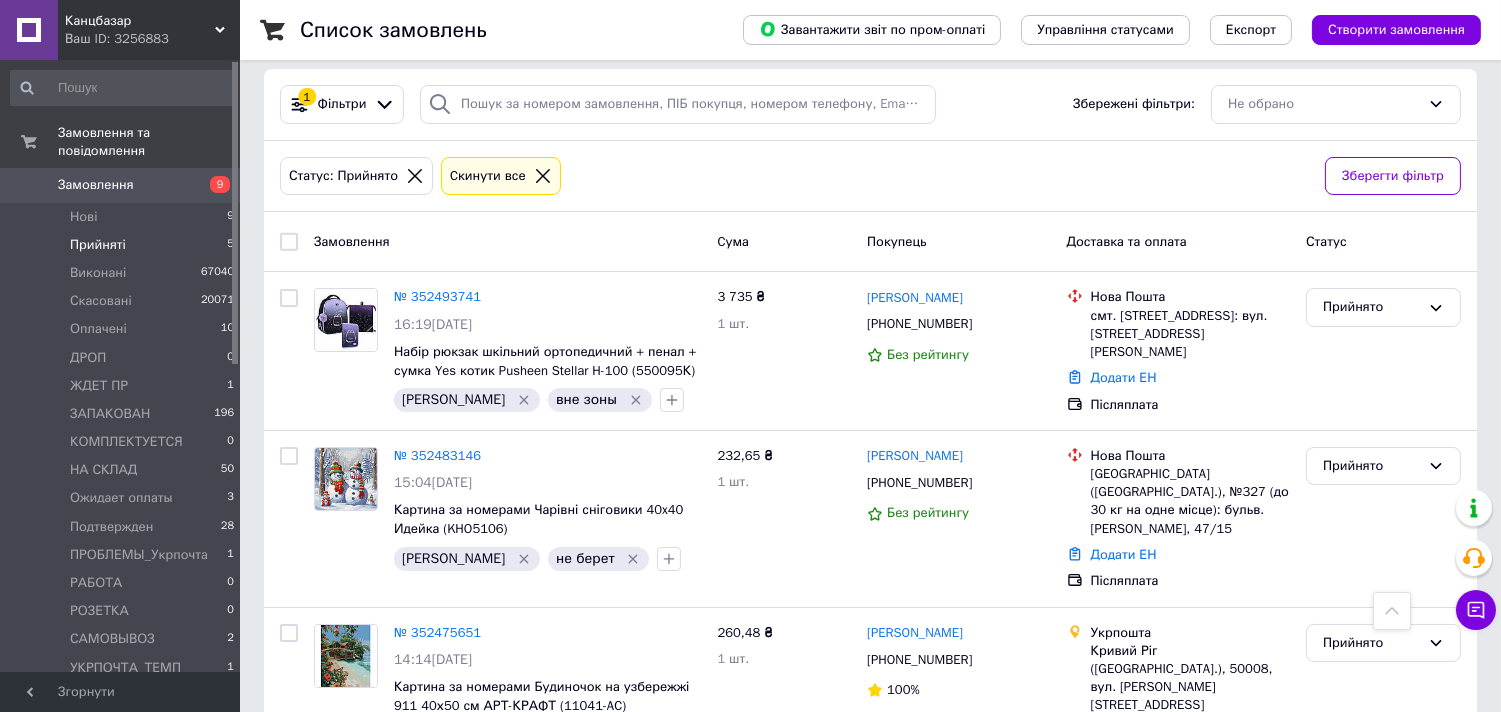scroll, scrollTop: 0, scrollLeft: 0, axis: both 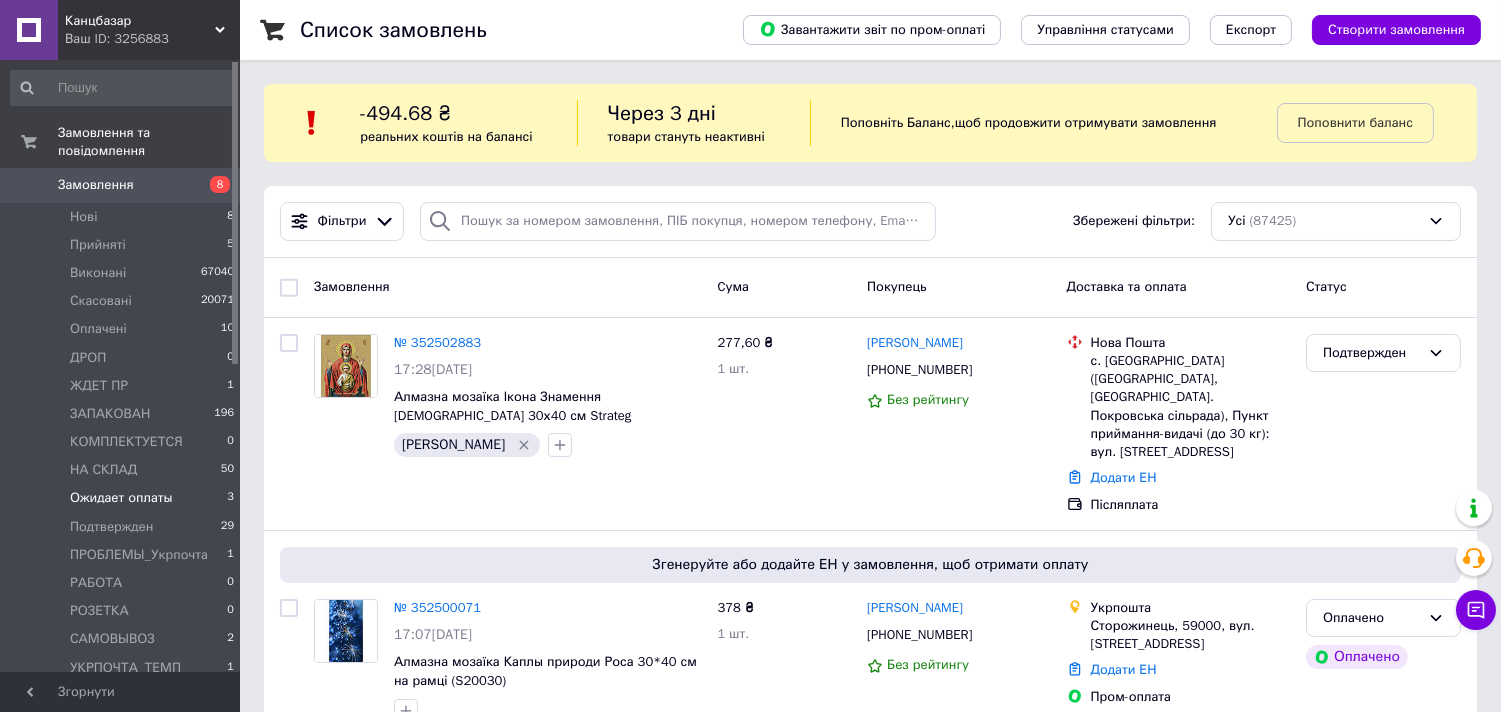 click on "Ожидает оплаты" at bounding box center (121, 498) 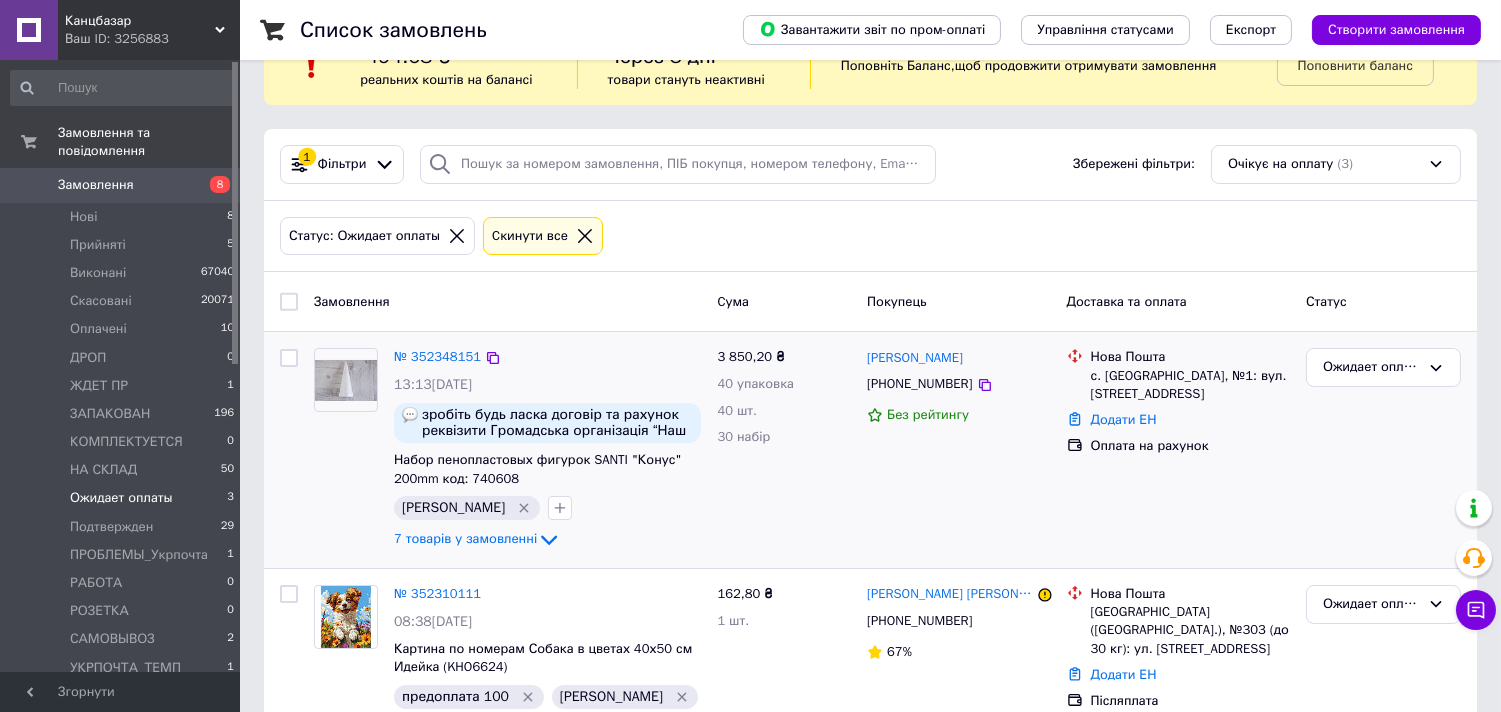 scroll, scrollTop: 111, scrollLeft: 0, axis: vertical 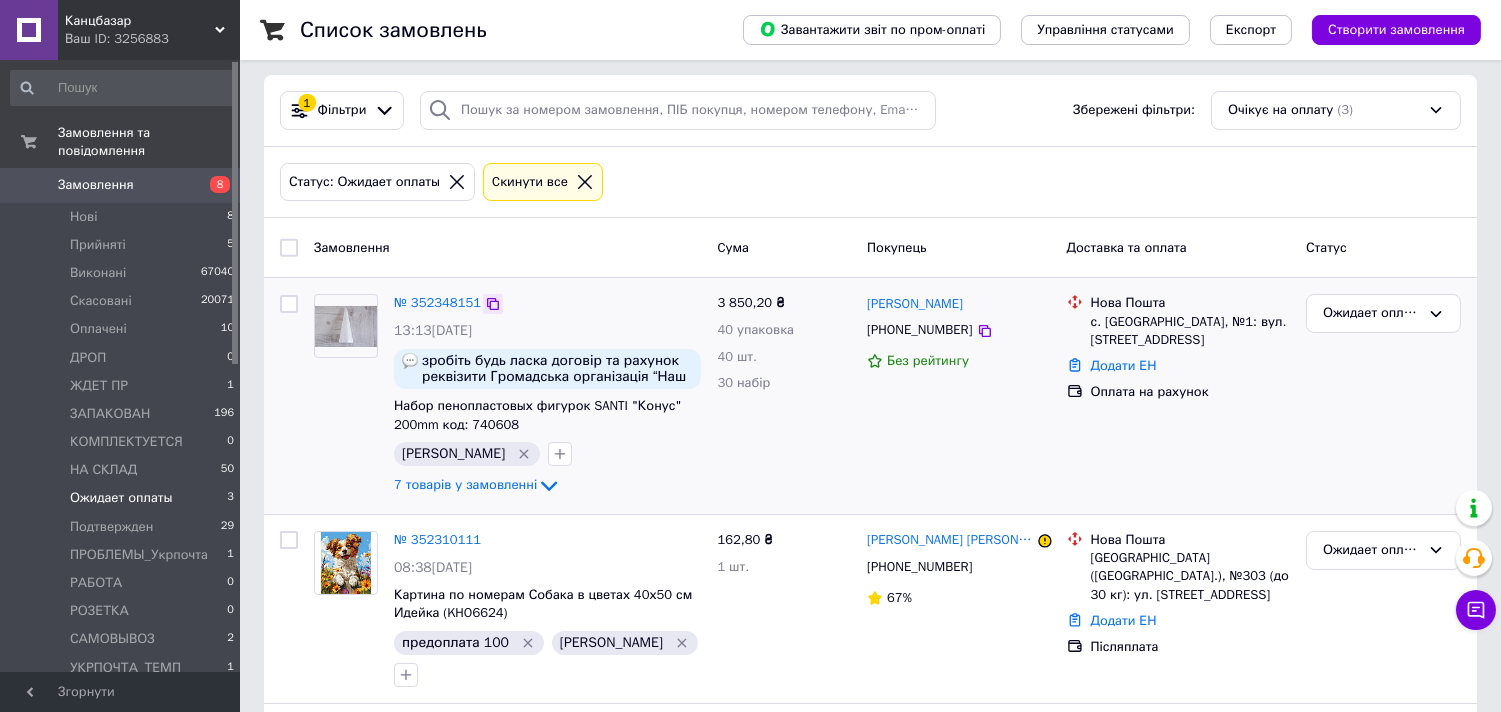 click 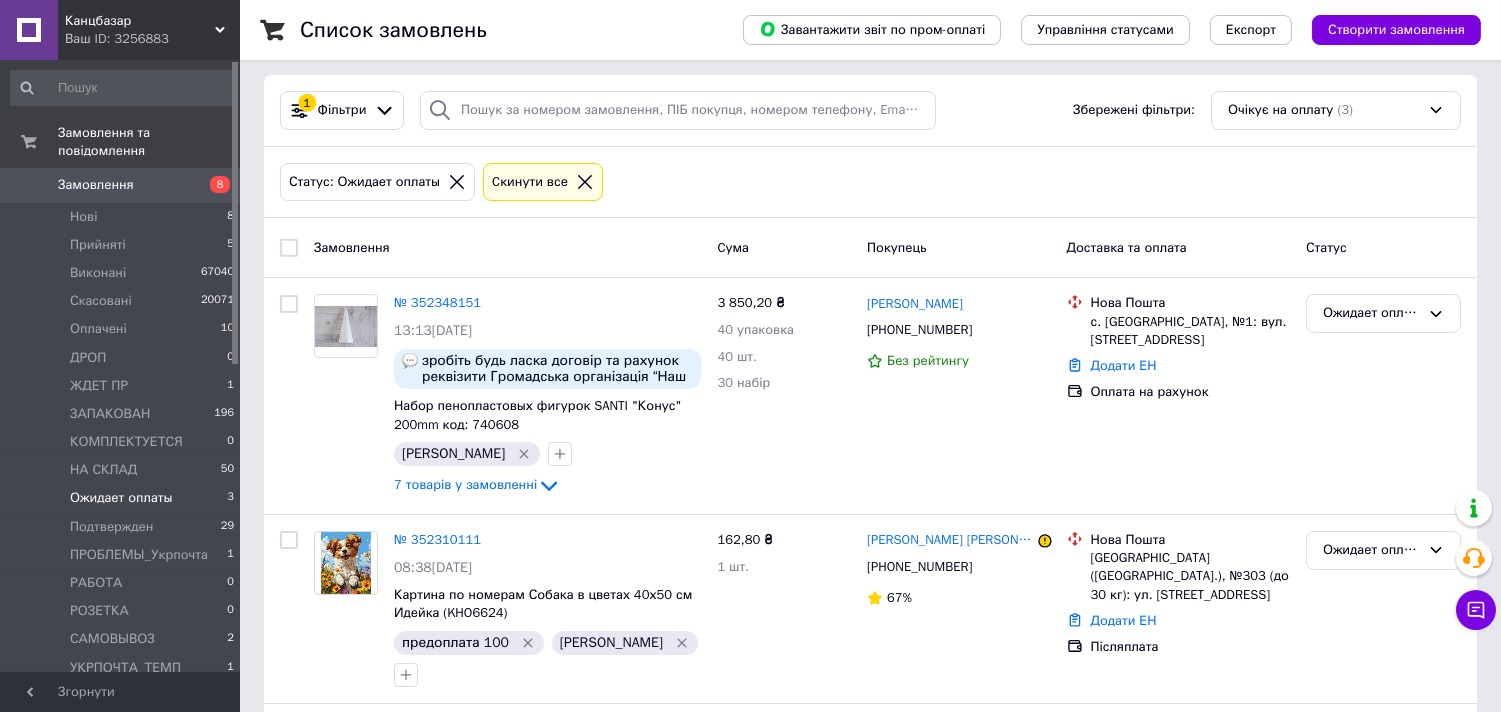 click 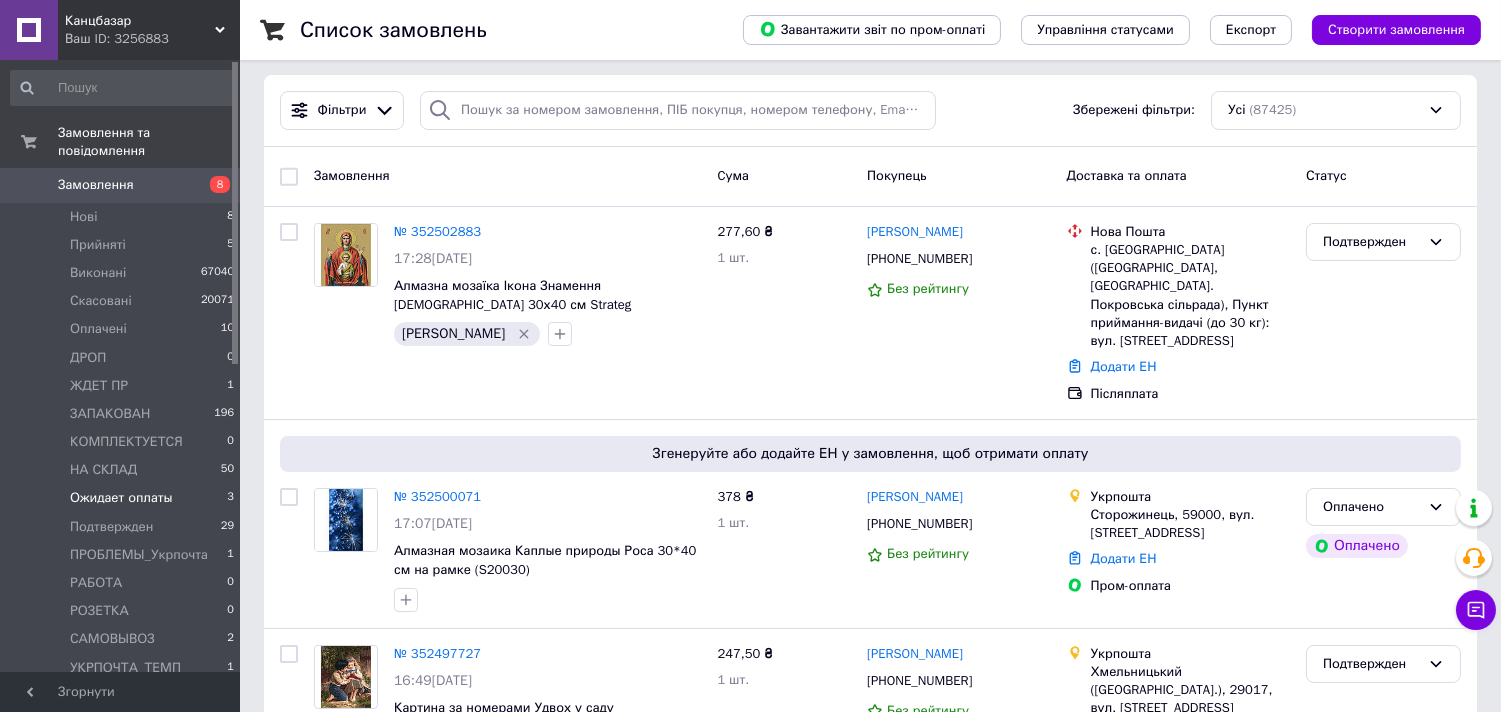 scroll, scrollTop: 0, scrollLeft: 0, axis: both 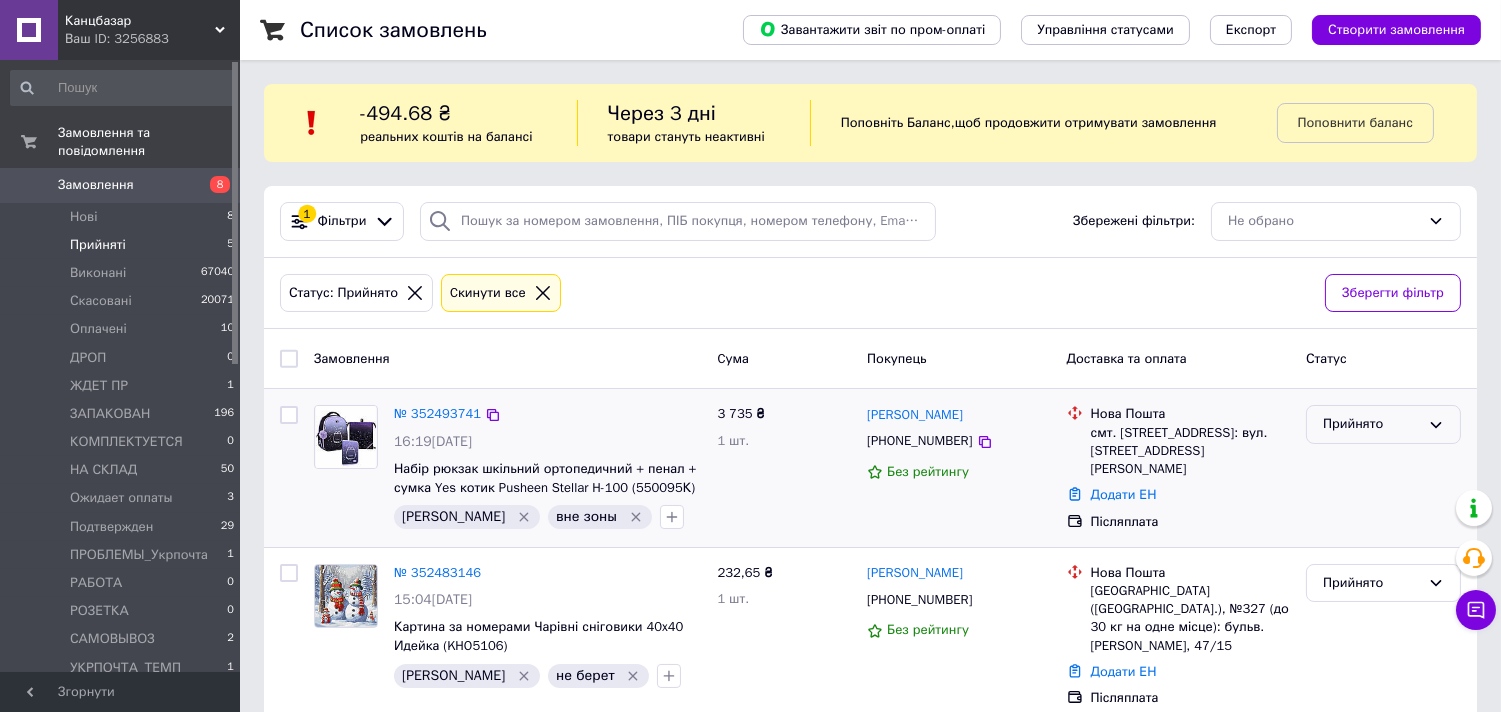 click on "Прийнято" at bounding box center [1371, 424] 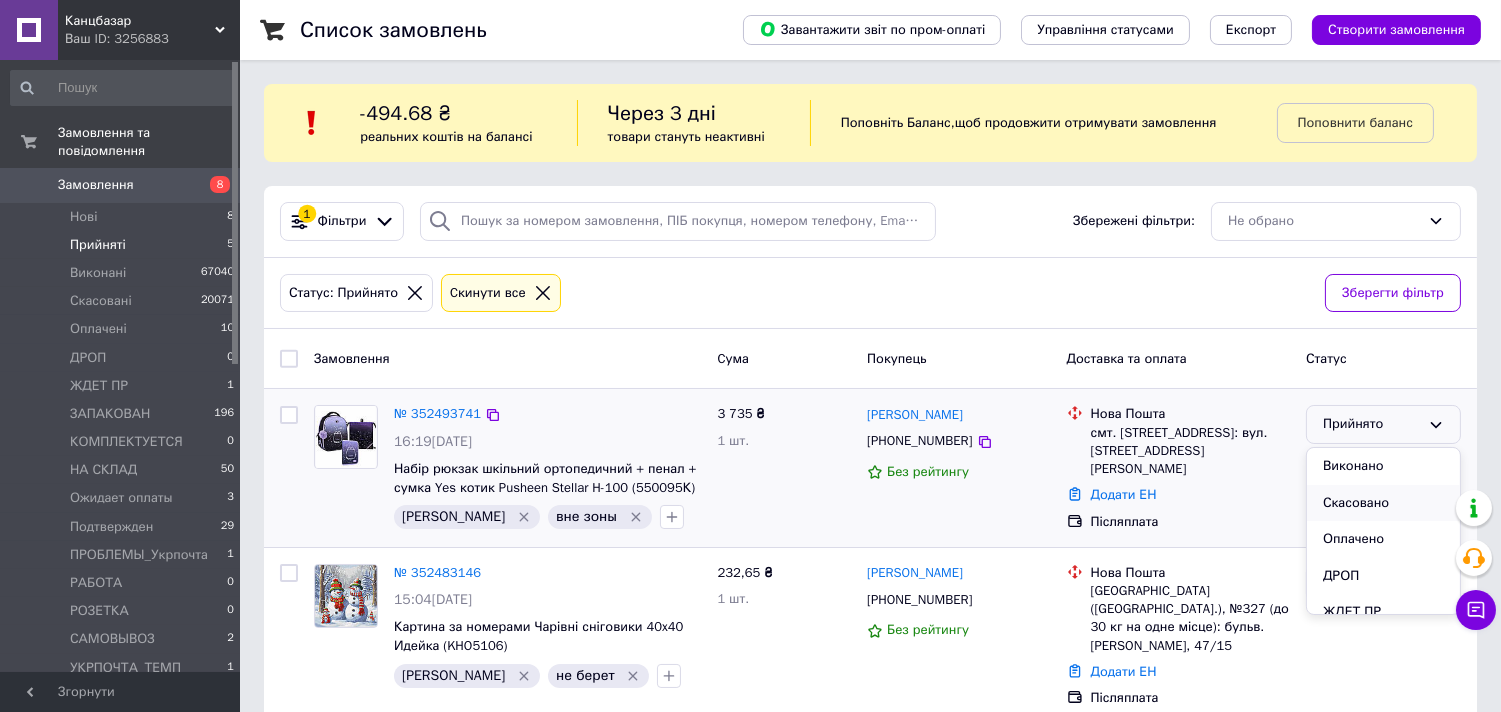 click on "Скасовано" at bounding box center (1383, 503) 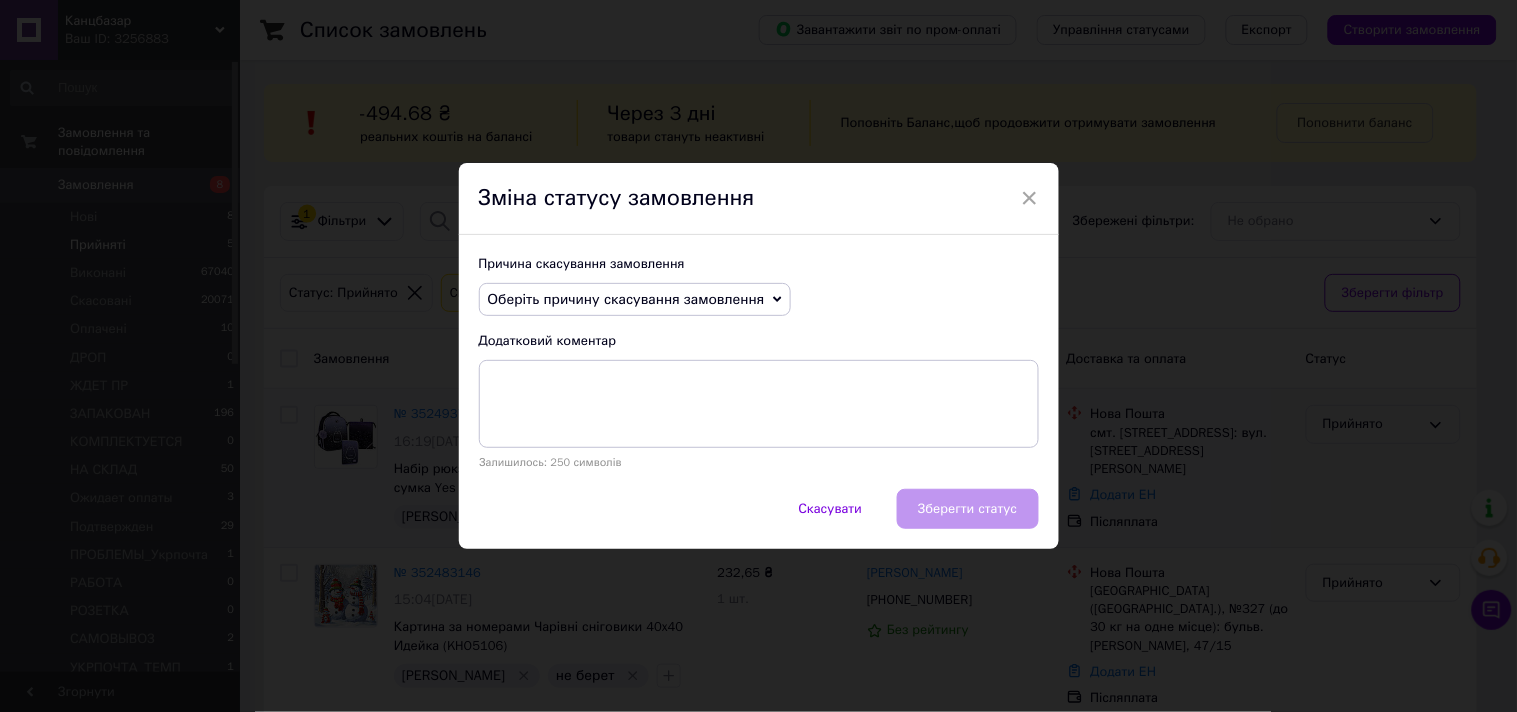 click on "Оберіть причину скасування замовлення" at bounding box center [626, 299] 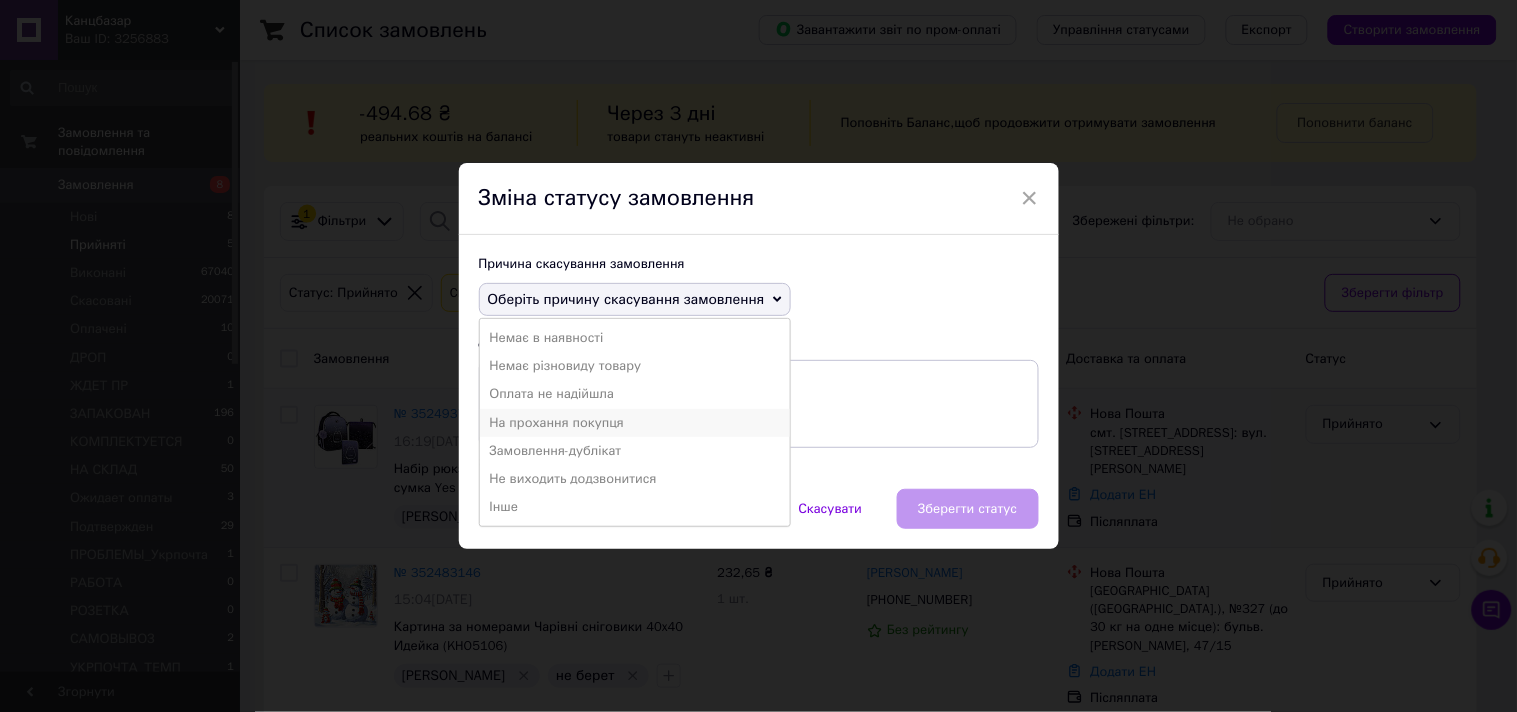 click on "На прохання покупця" at bounding box center [635, 423] 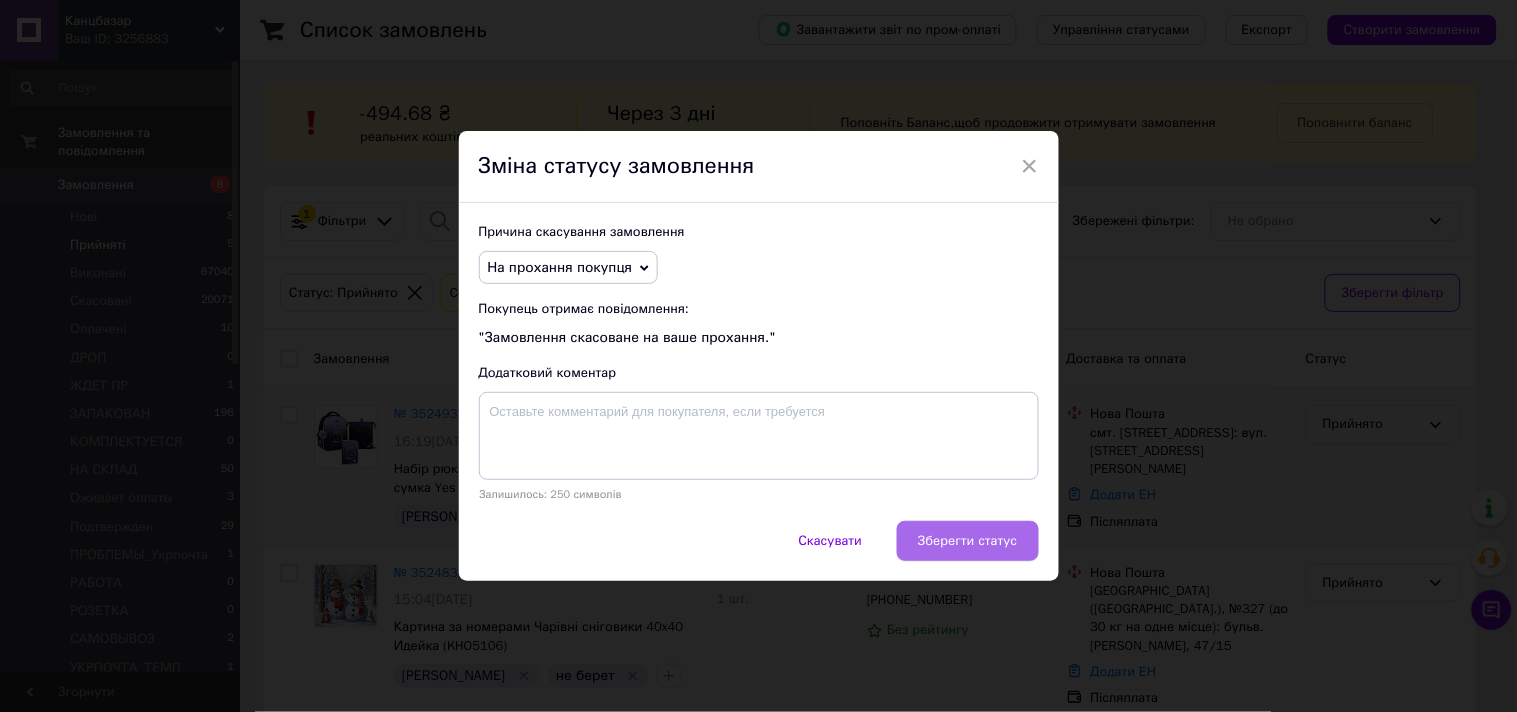 click on "Зберегти статус" at bounding box center (967, 541) 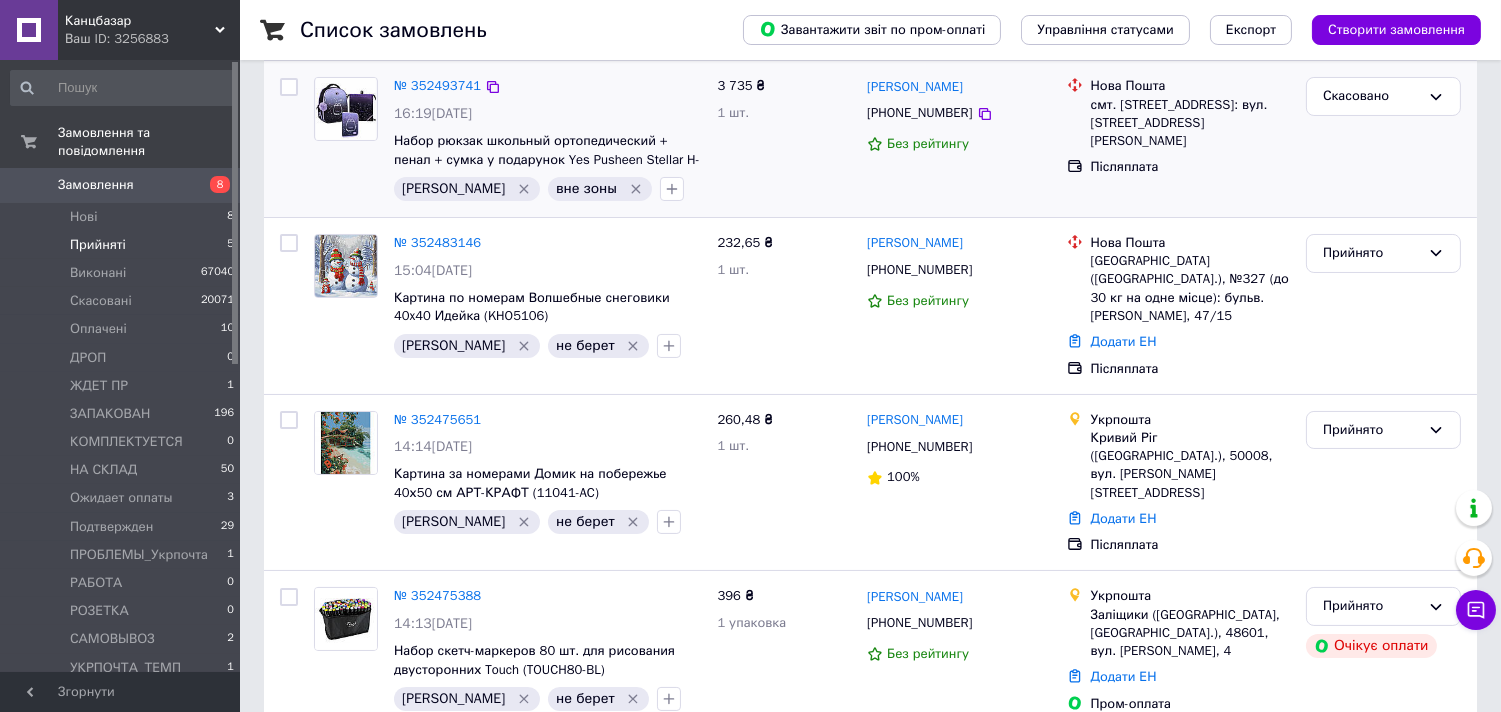 scroll, scrollTop: 333, scrollLeft: 0, axis: vertical 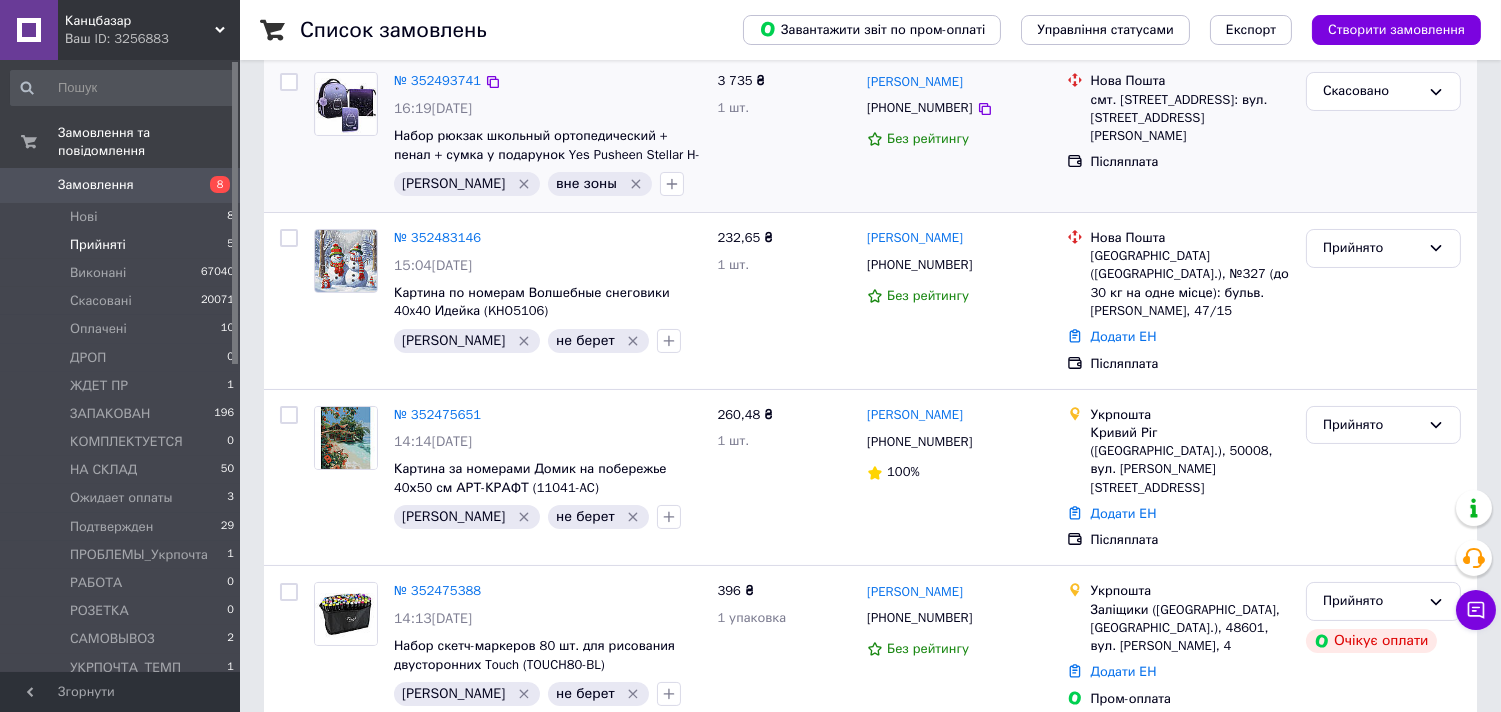 click 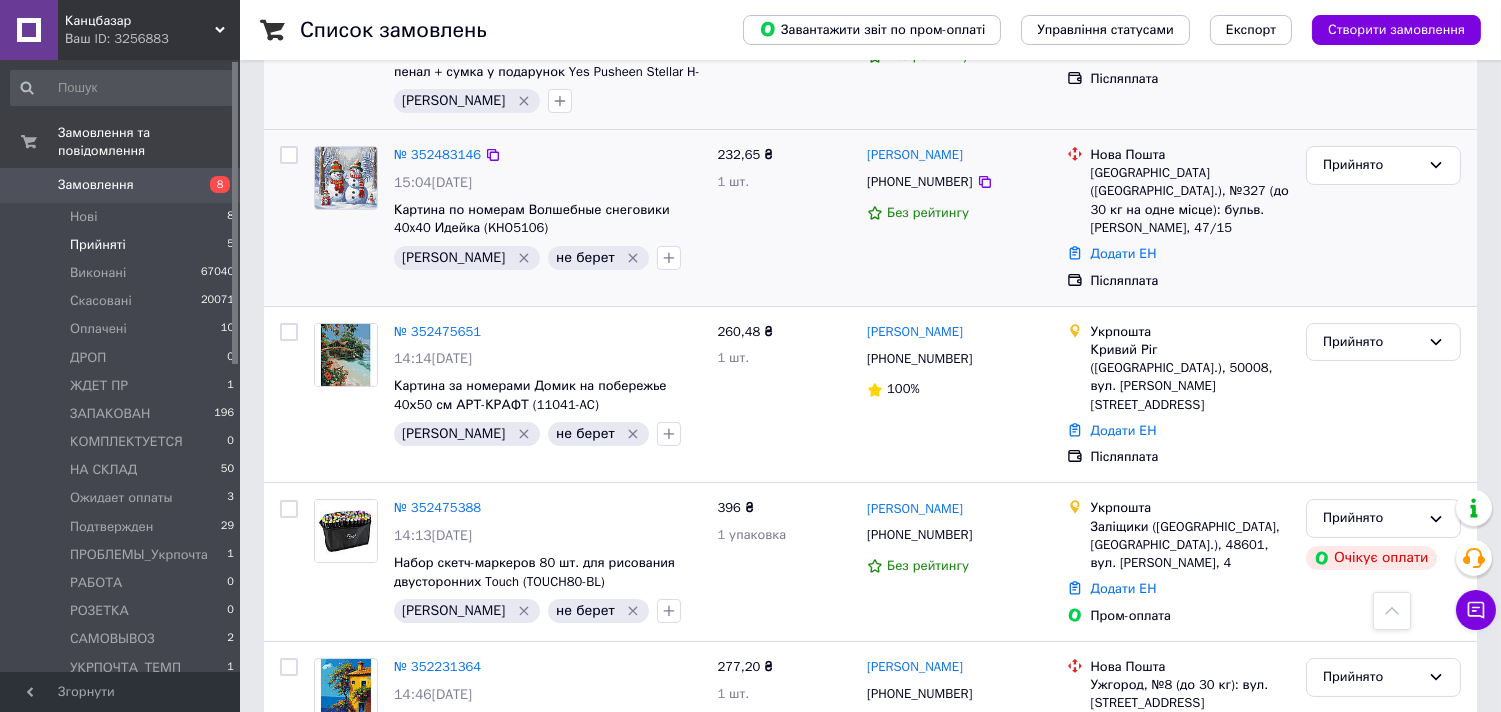 scroll, scrollTop: 378, scrollLeft: 0, axis: vertical 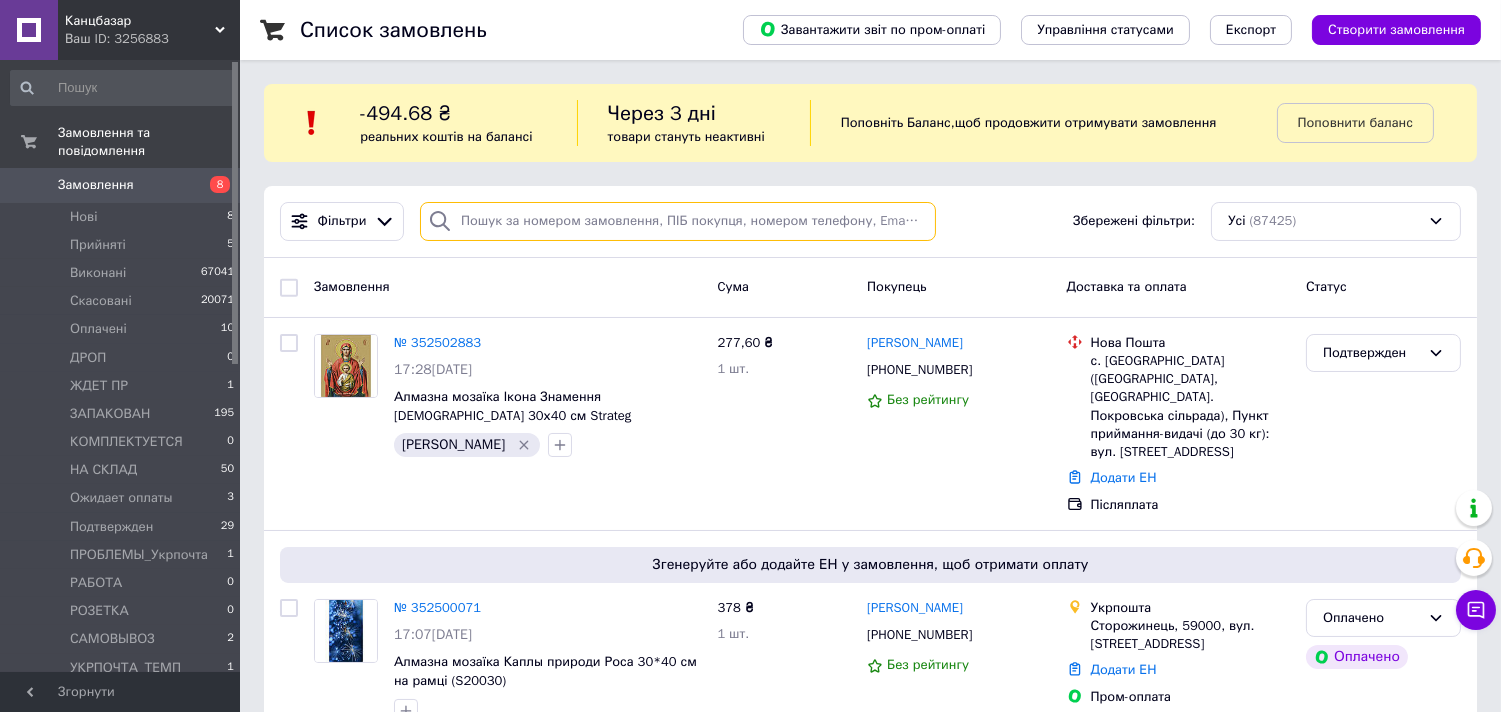 click at bounding box center [678, 221] 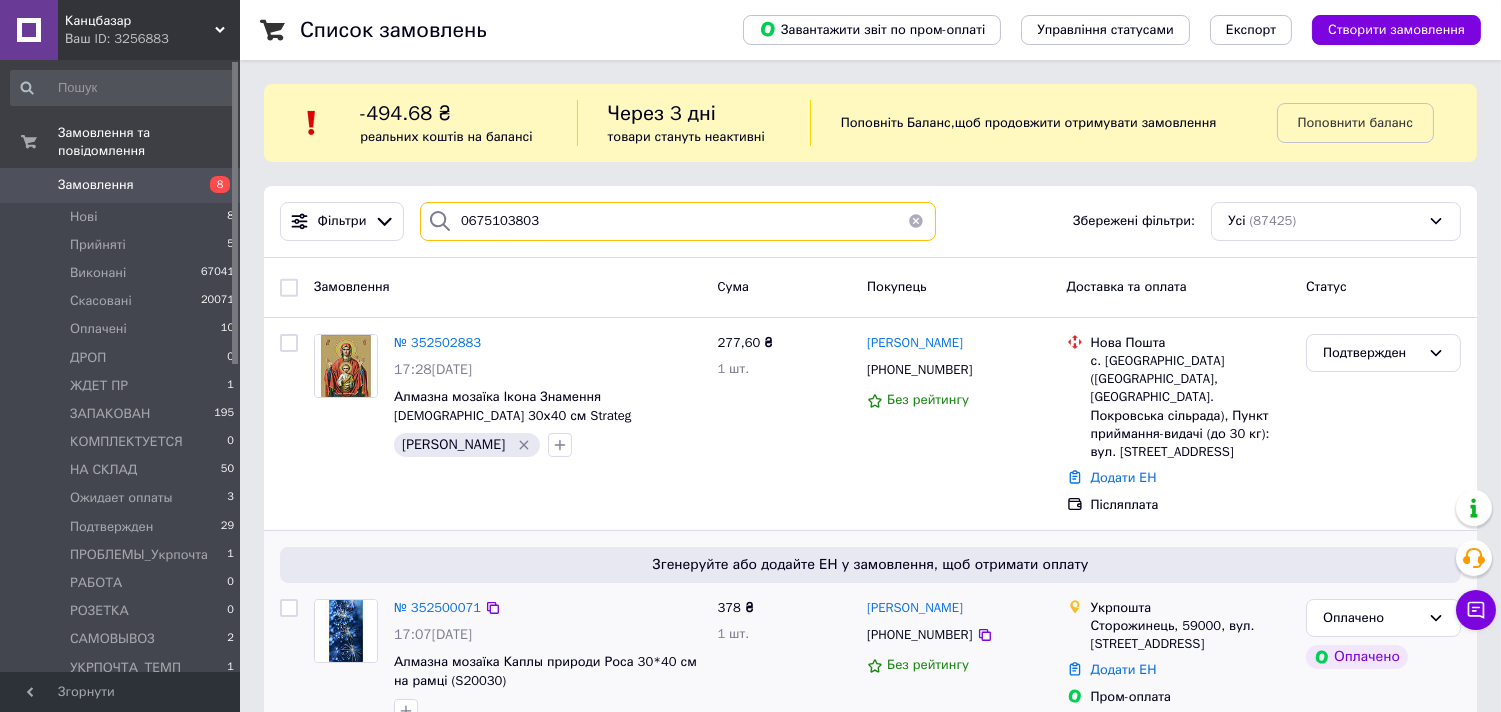 type on "0675103803" 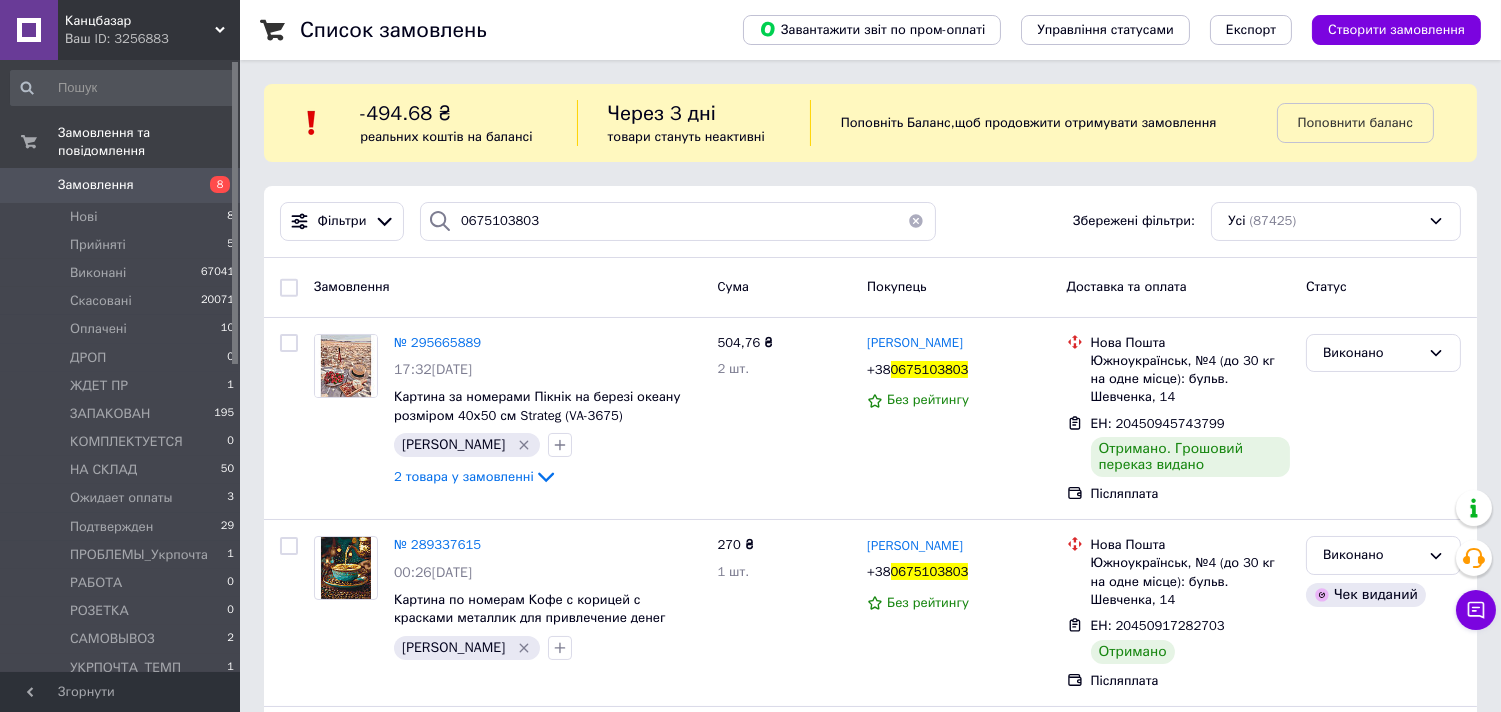click at bounding box center [916, 221] 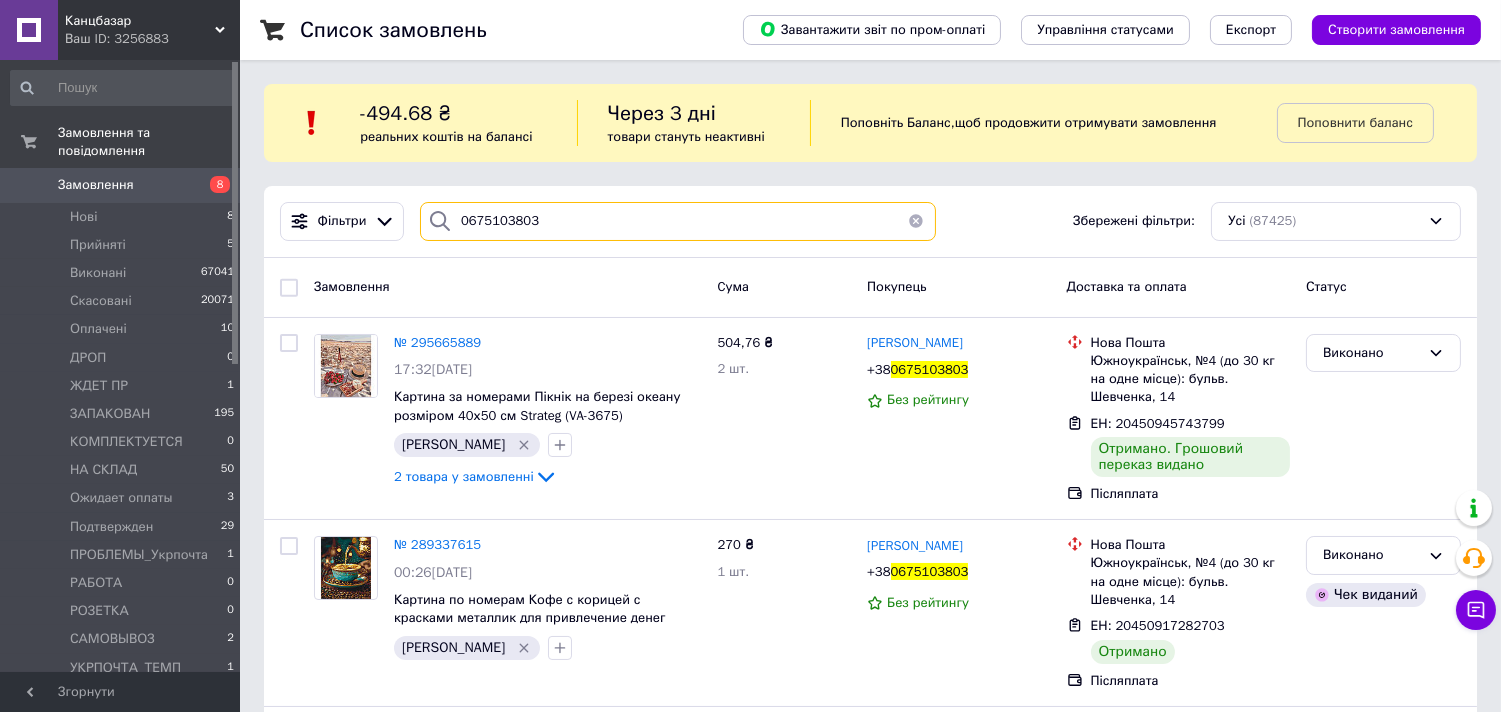 type 